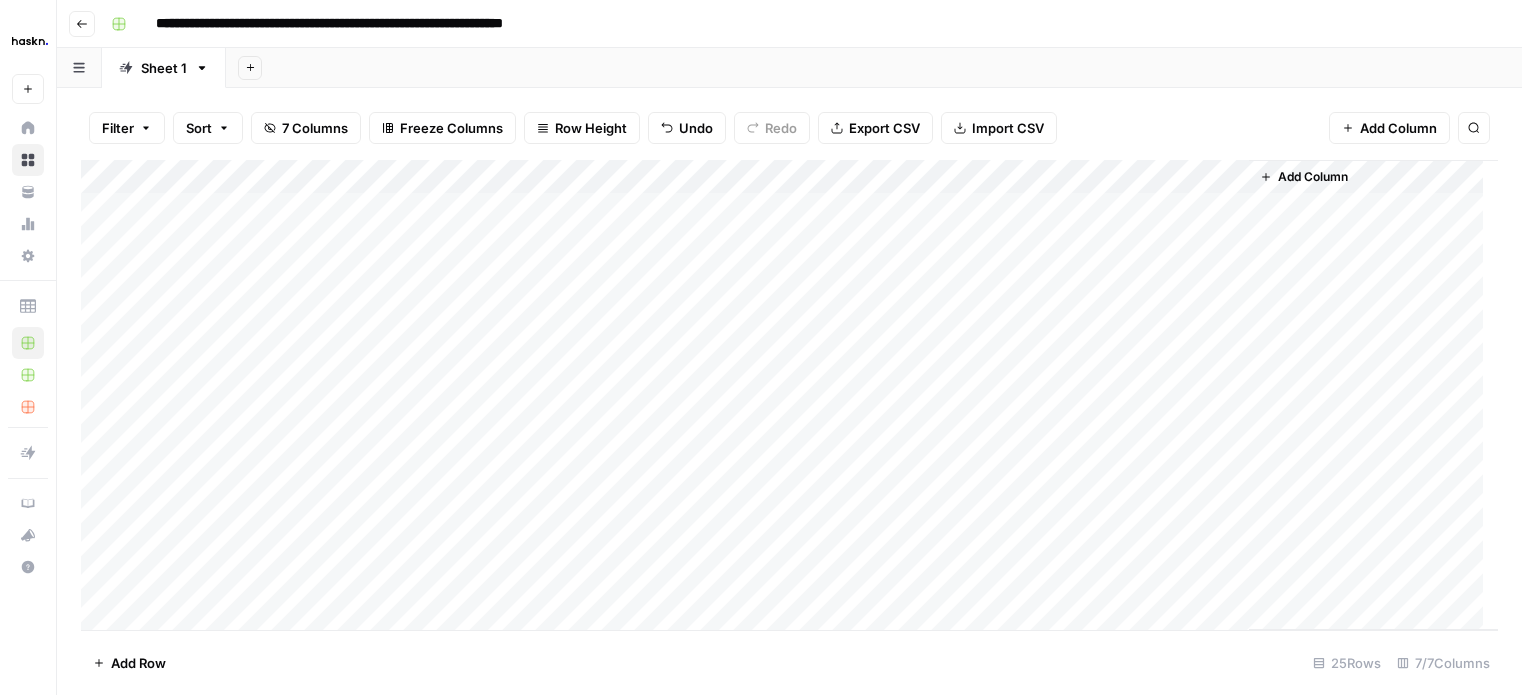 scroll, scrollTop: 0, scrollLeft: 0, axis: both 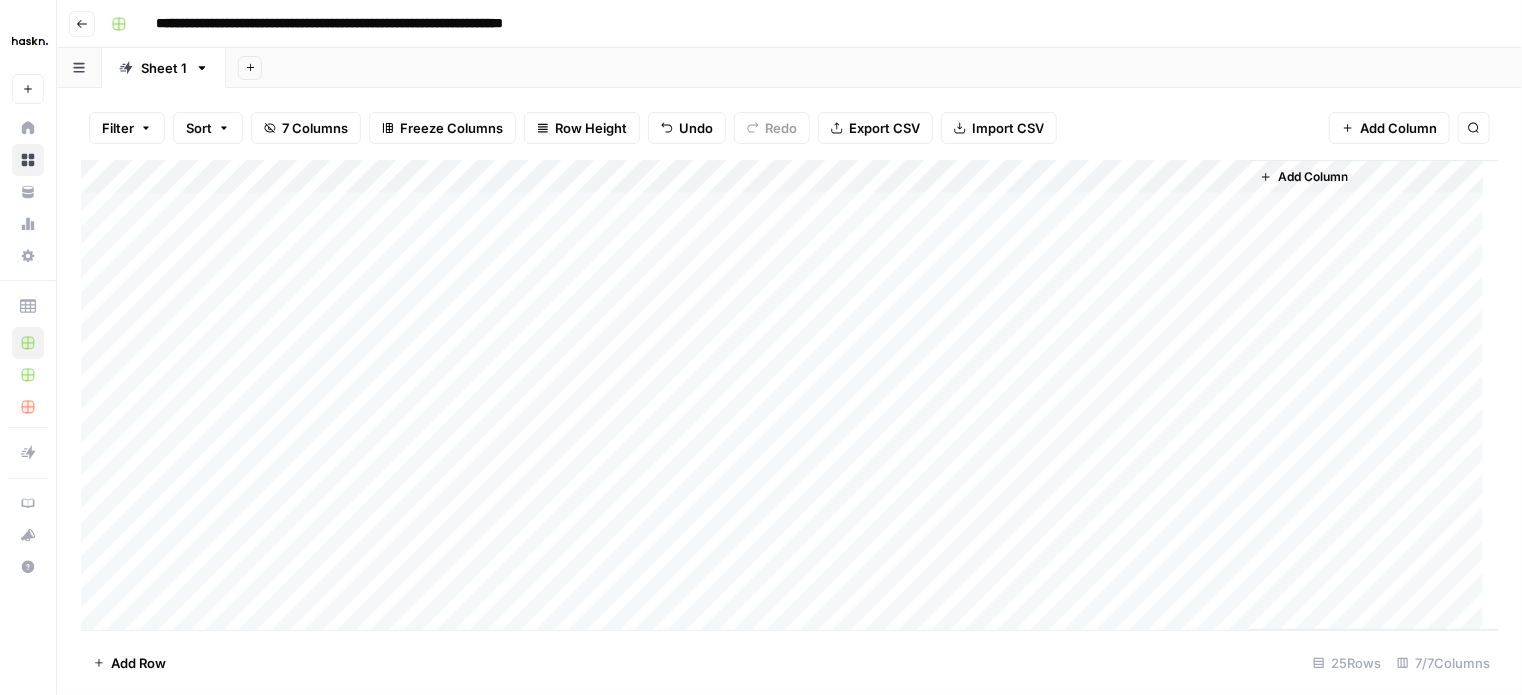 click on "Add Column" at bounding box center (789, 395) 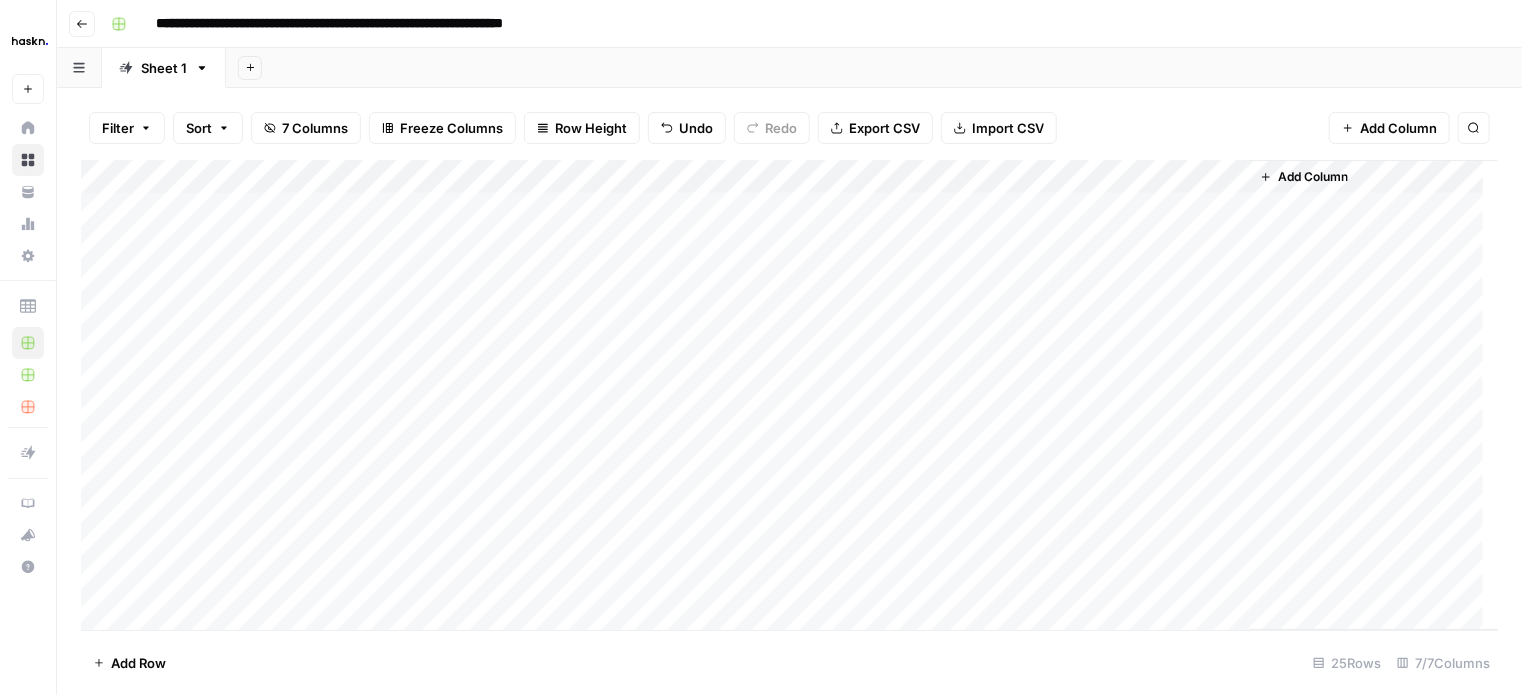 click on "Add Column" at bounding box center [789, 395] 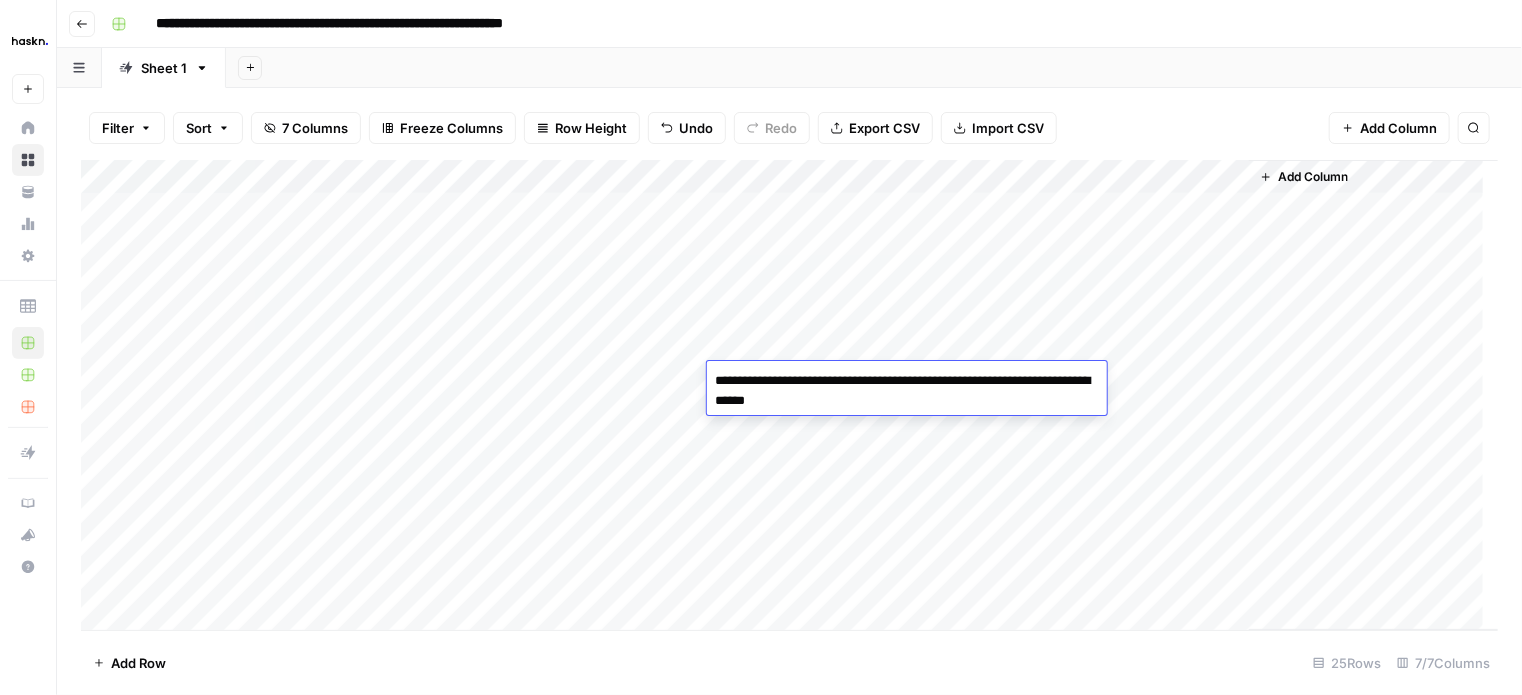 click on "Add Column" at bounding box center (789, 395) 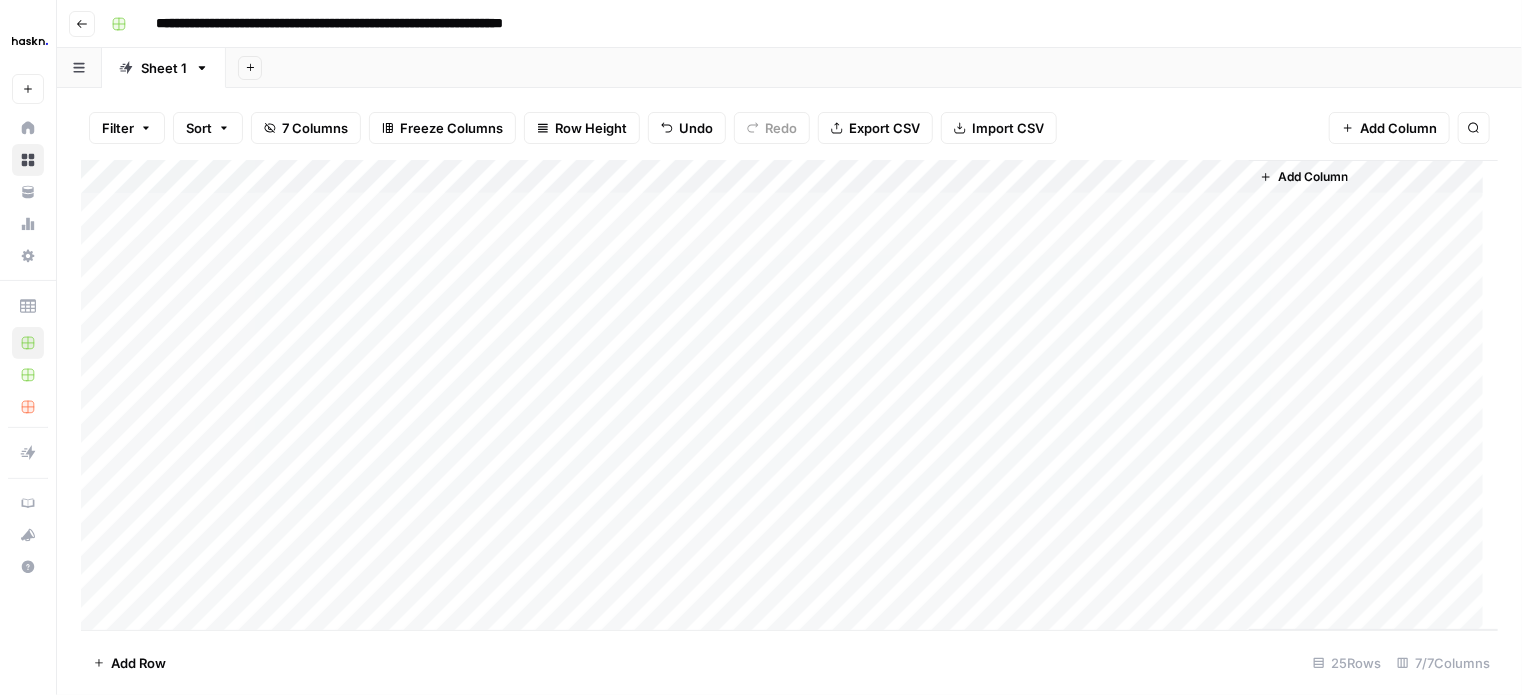 click on "Add Column" at bounding box center (789, 395) 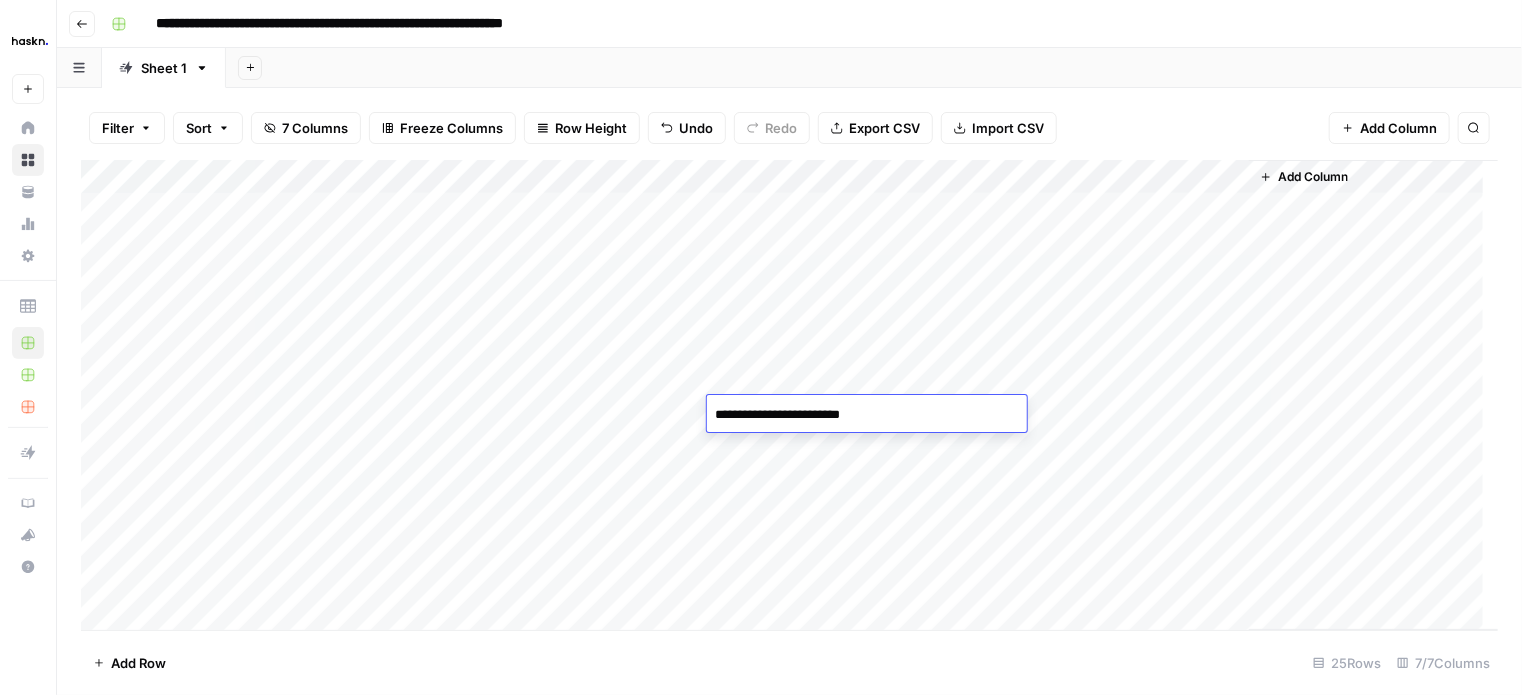 type on "**********" 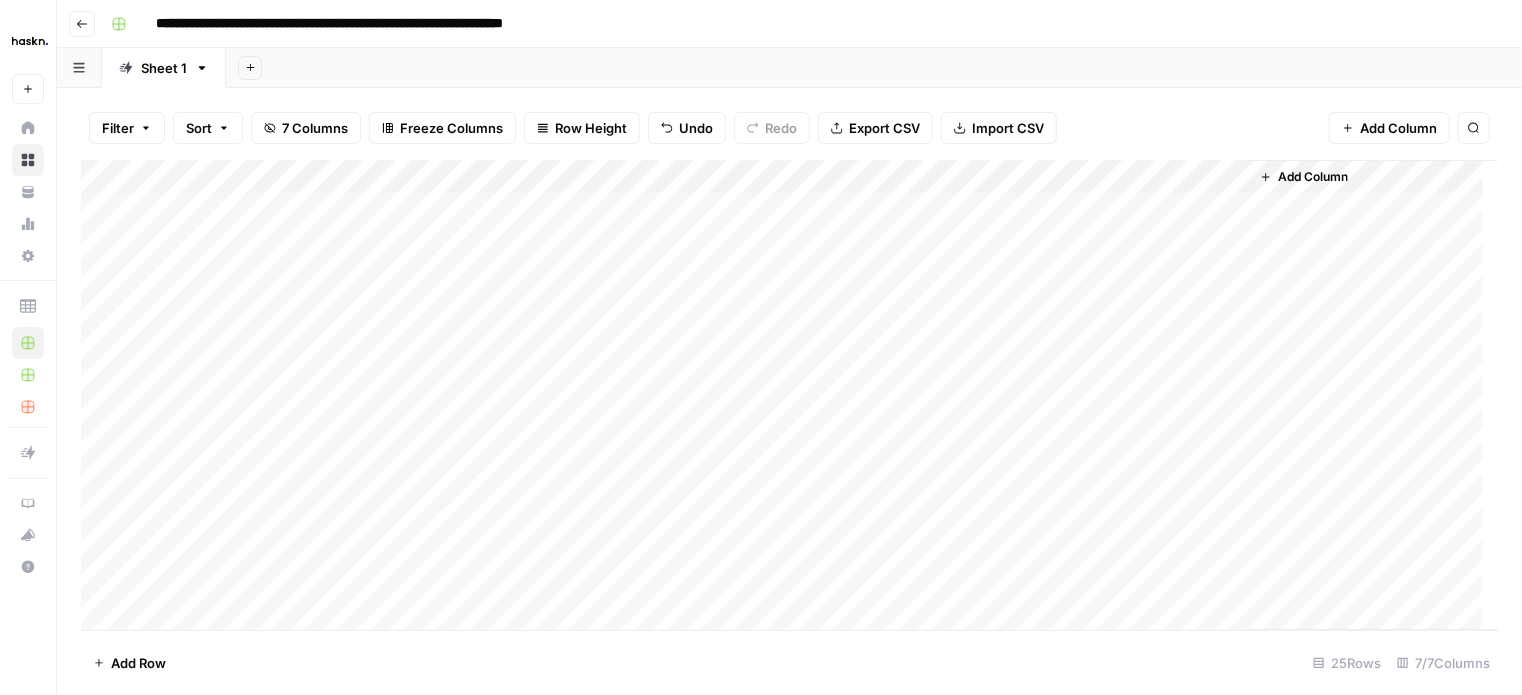 click on "Add Column" at bounding box center (789, 395) 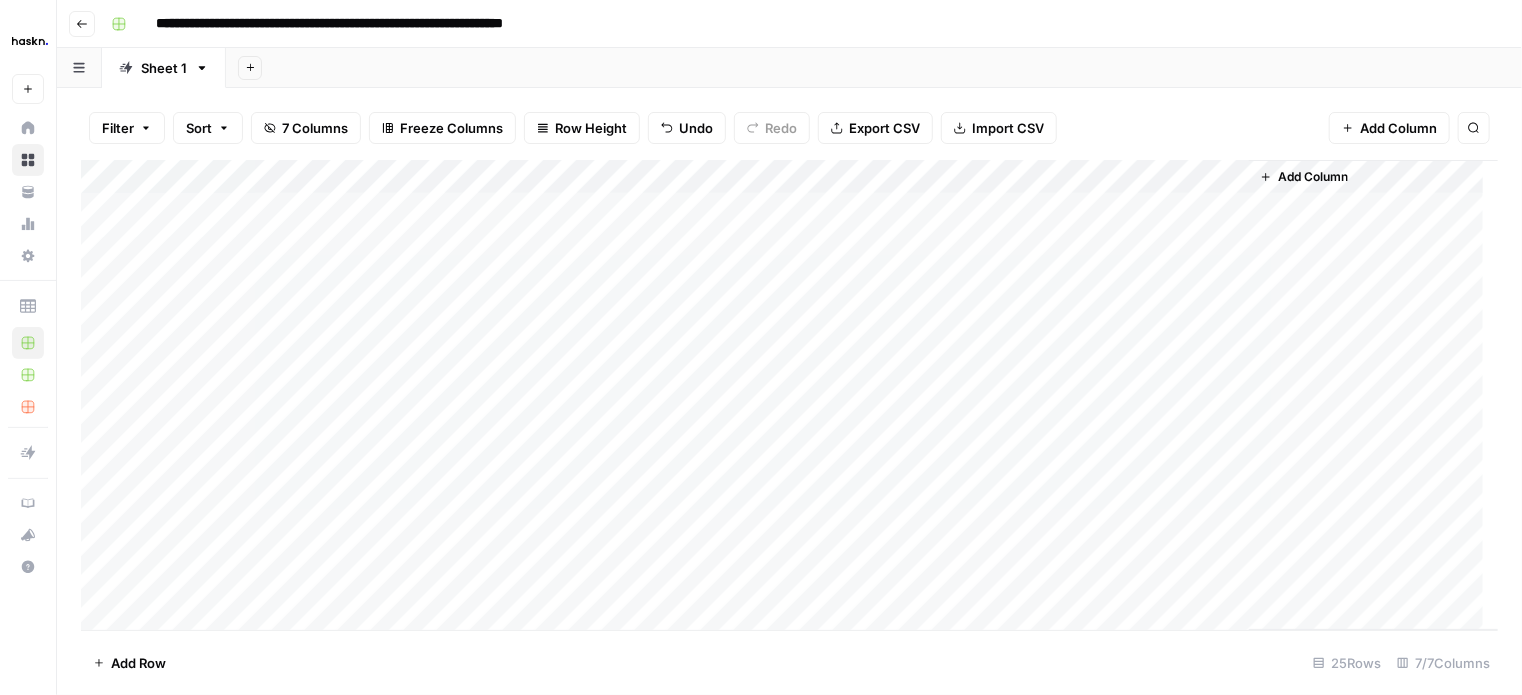 click on "Add Column" at bounding box center [789, 395] 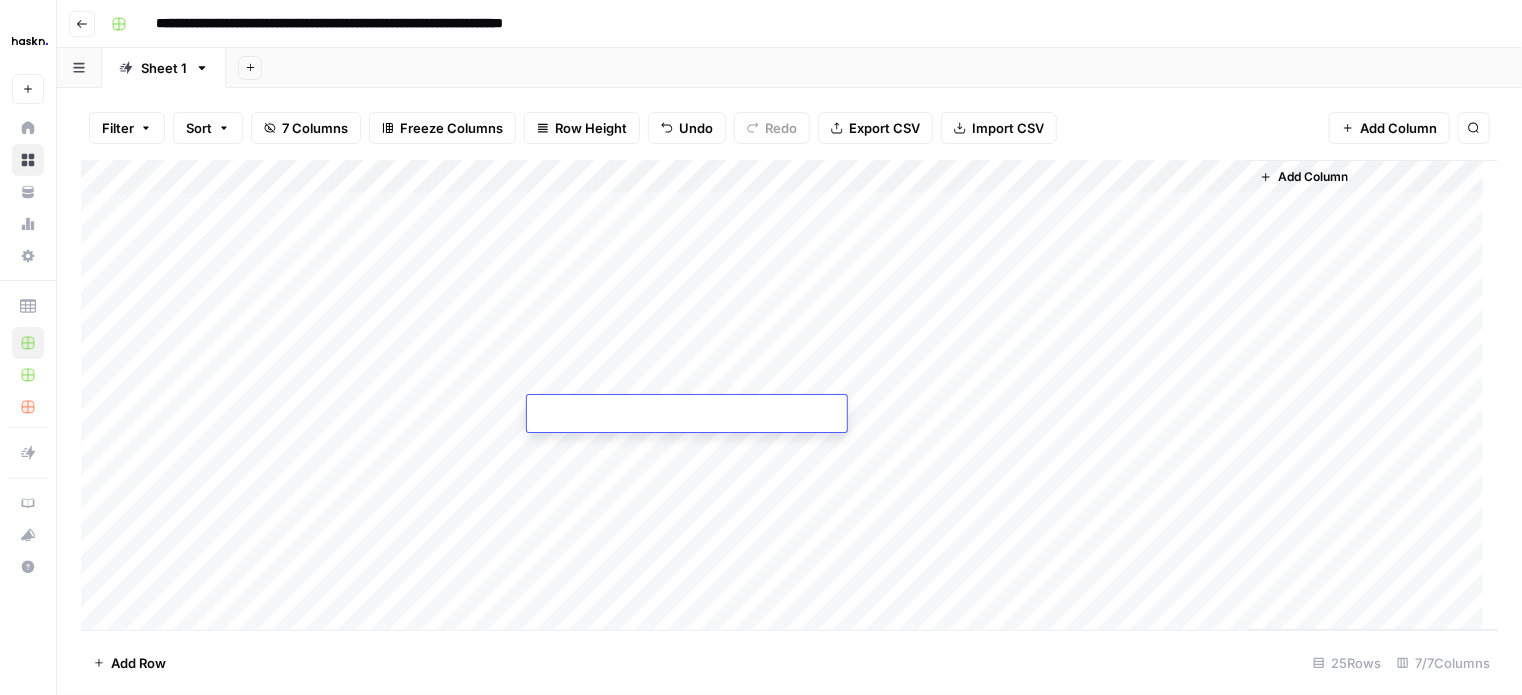 type on "**********" 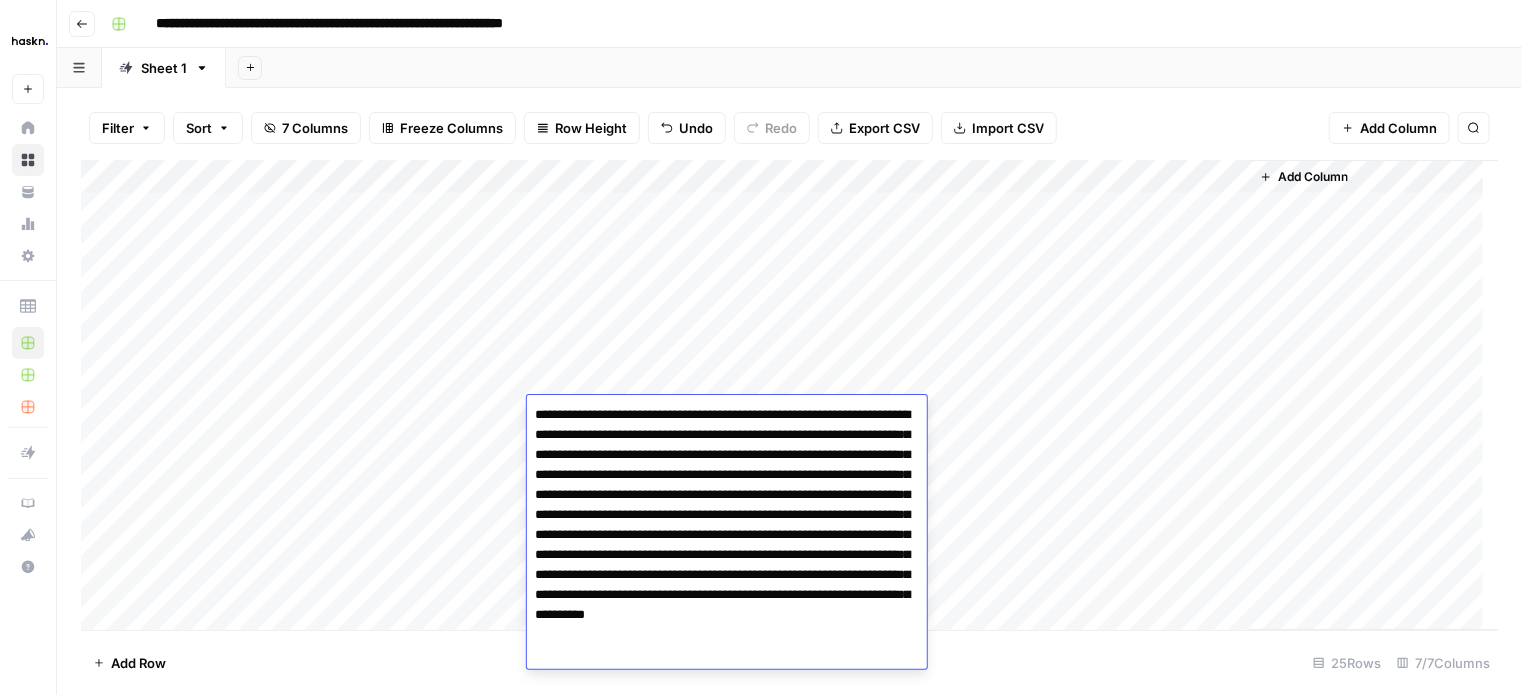 click on "Add Column" at bounding box center [789, 395] 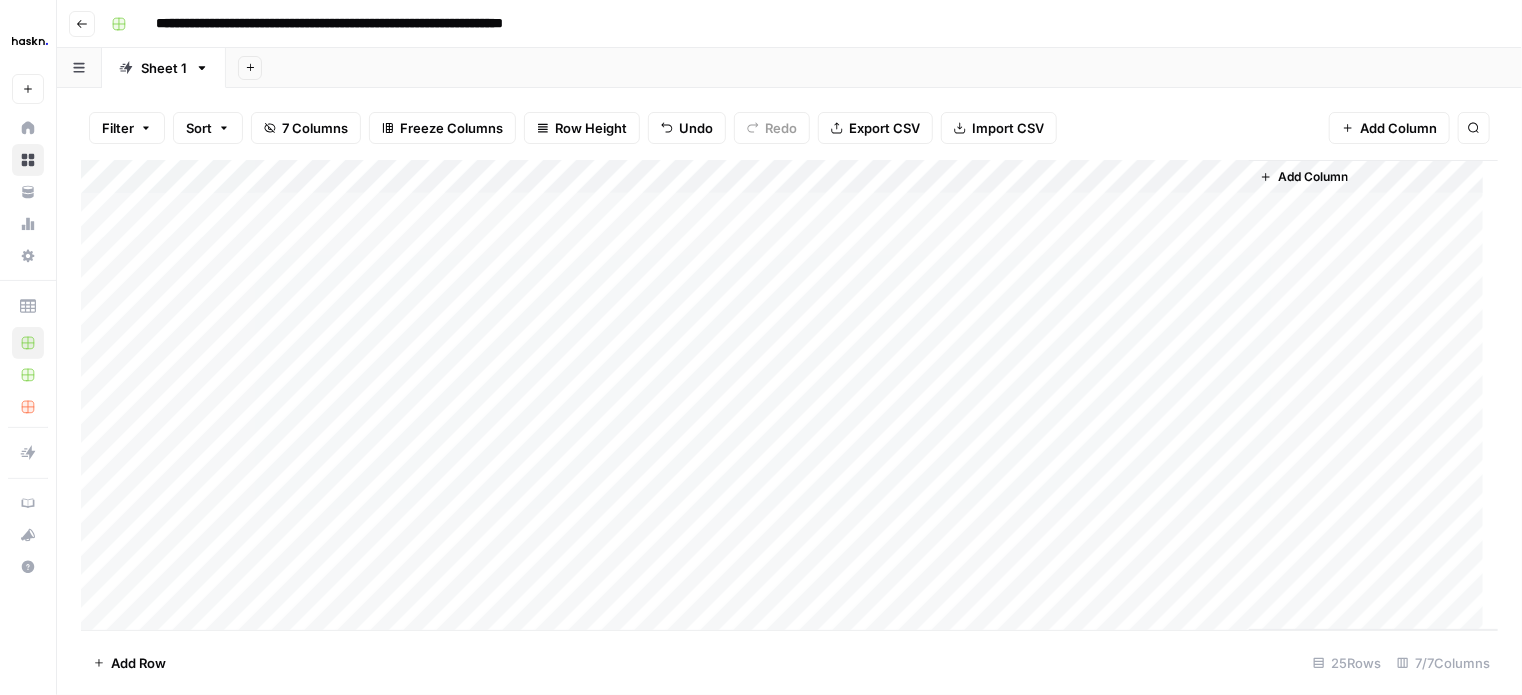 click on "Add Column" at bounding box center [789, 395] 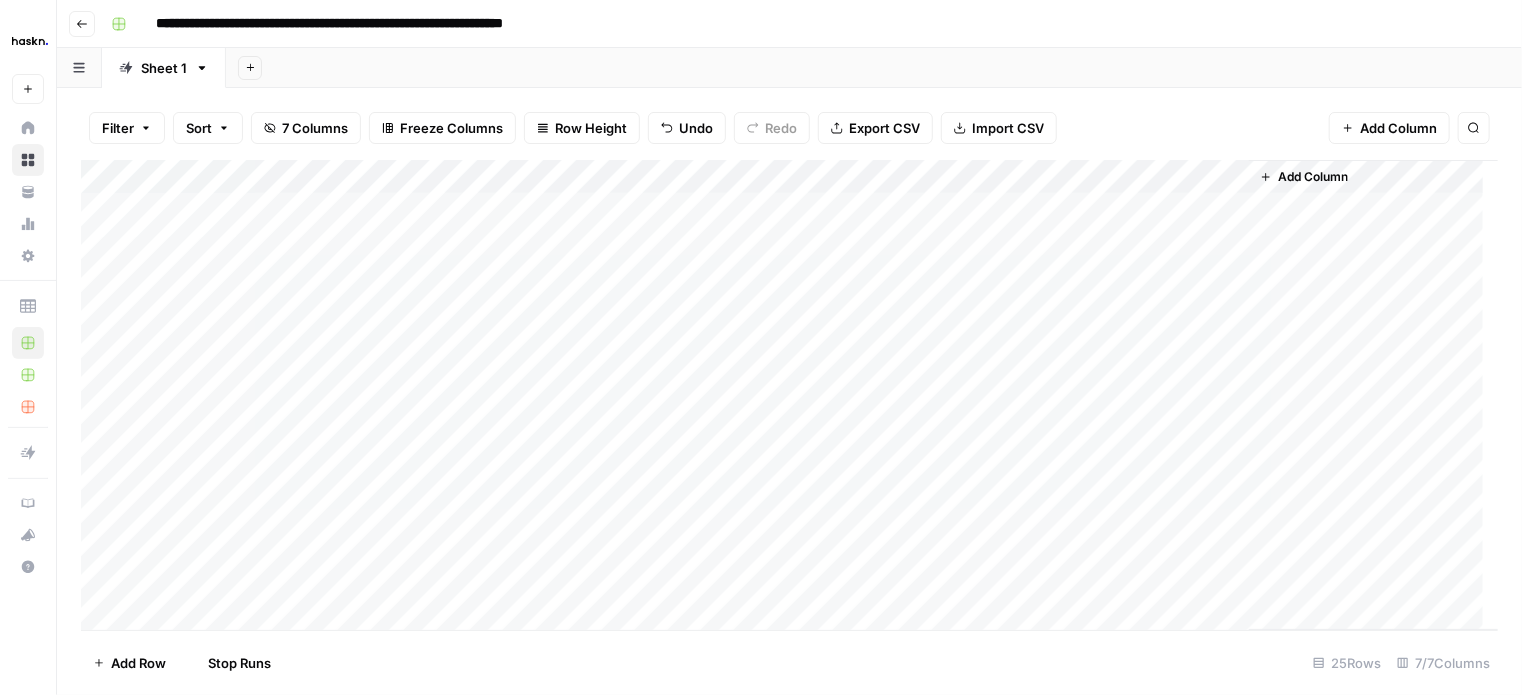 click on "Add Column" at bounding box center [789, 395] 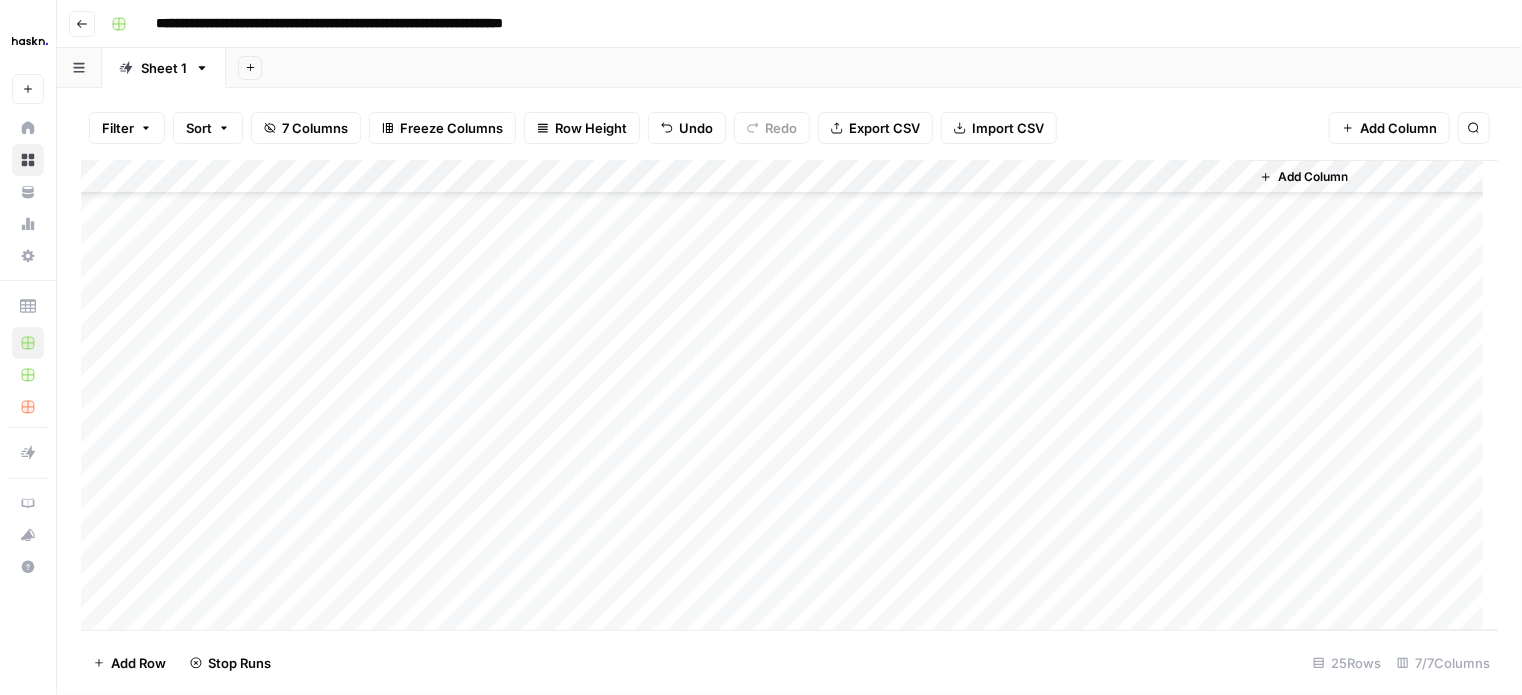 scroll, scrollTop: 100, scrollLeft: 0, axis: vertical 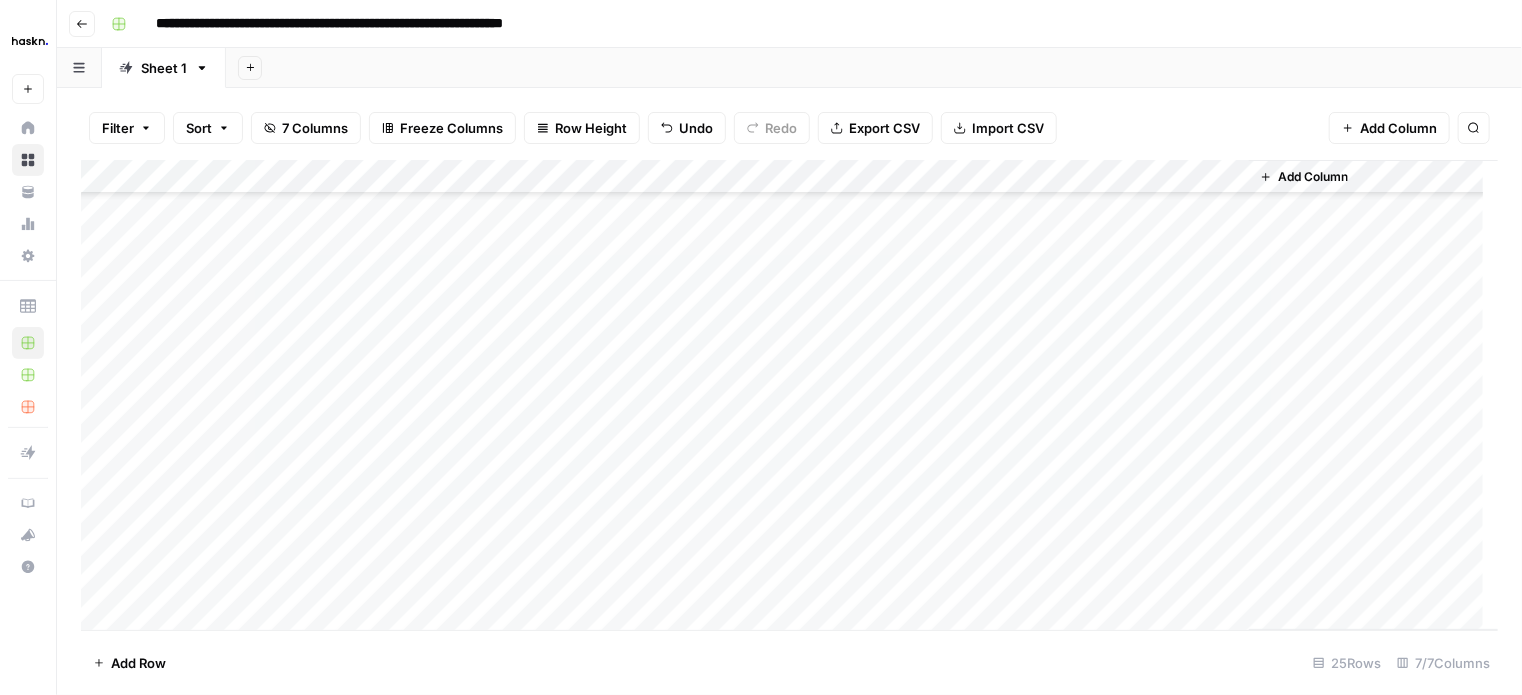 click on "Add Column" at bounding box center (789, 395) 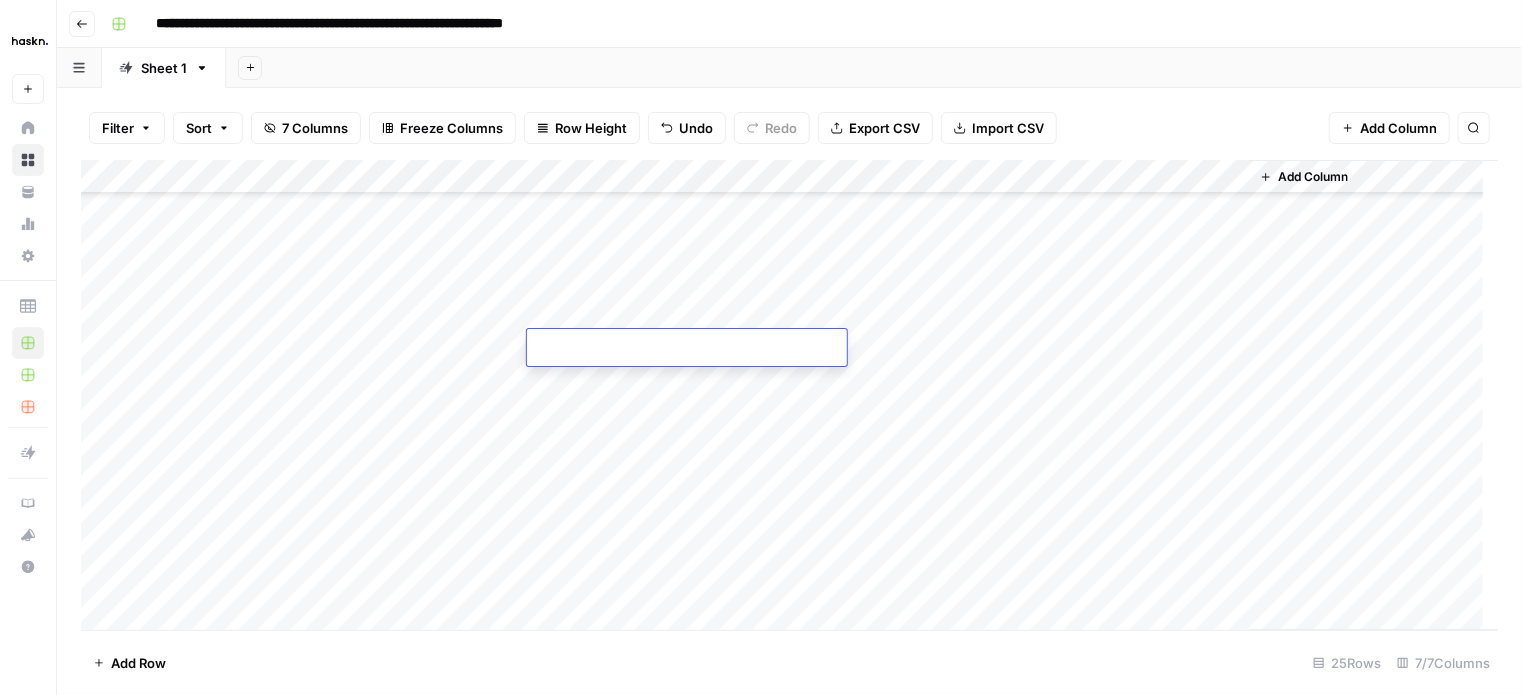 type on "**********" 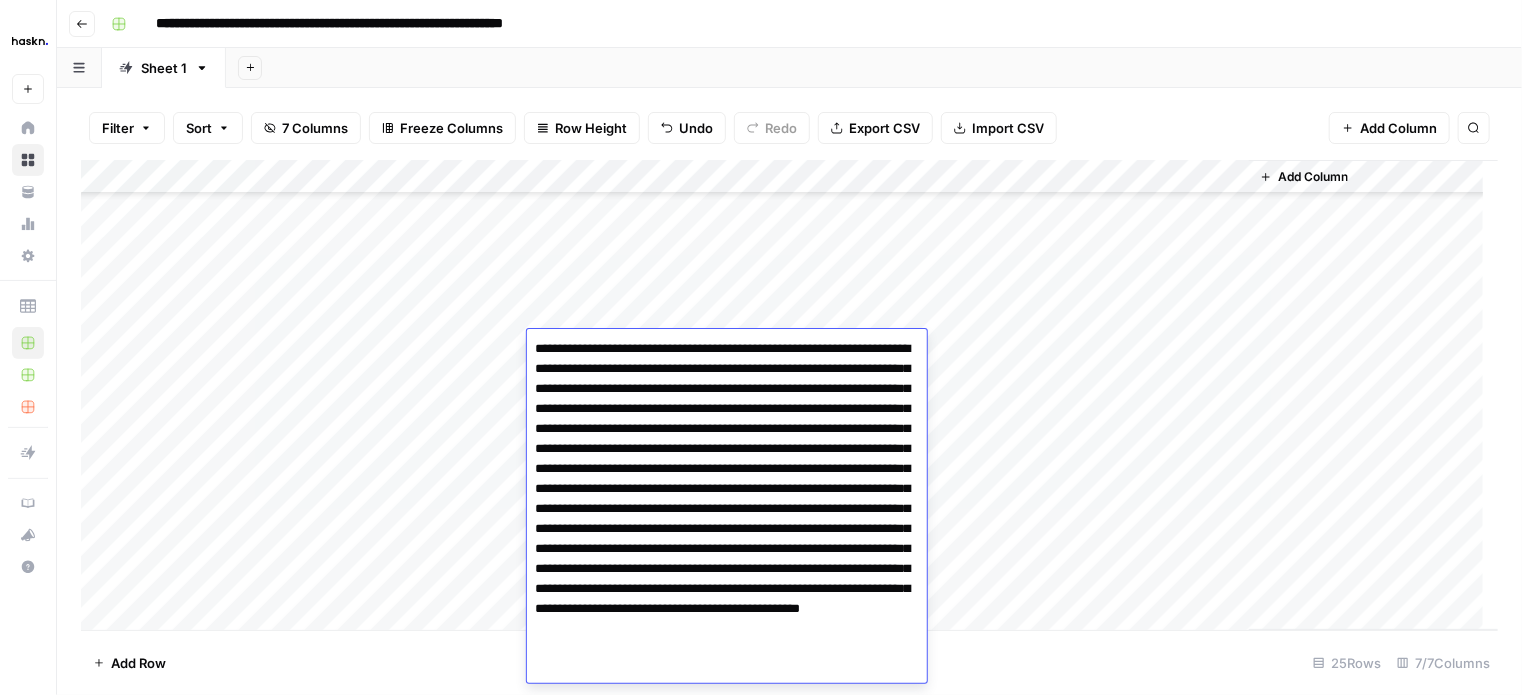 click on "Add Column" at bounding box center (789, 395) 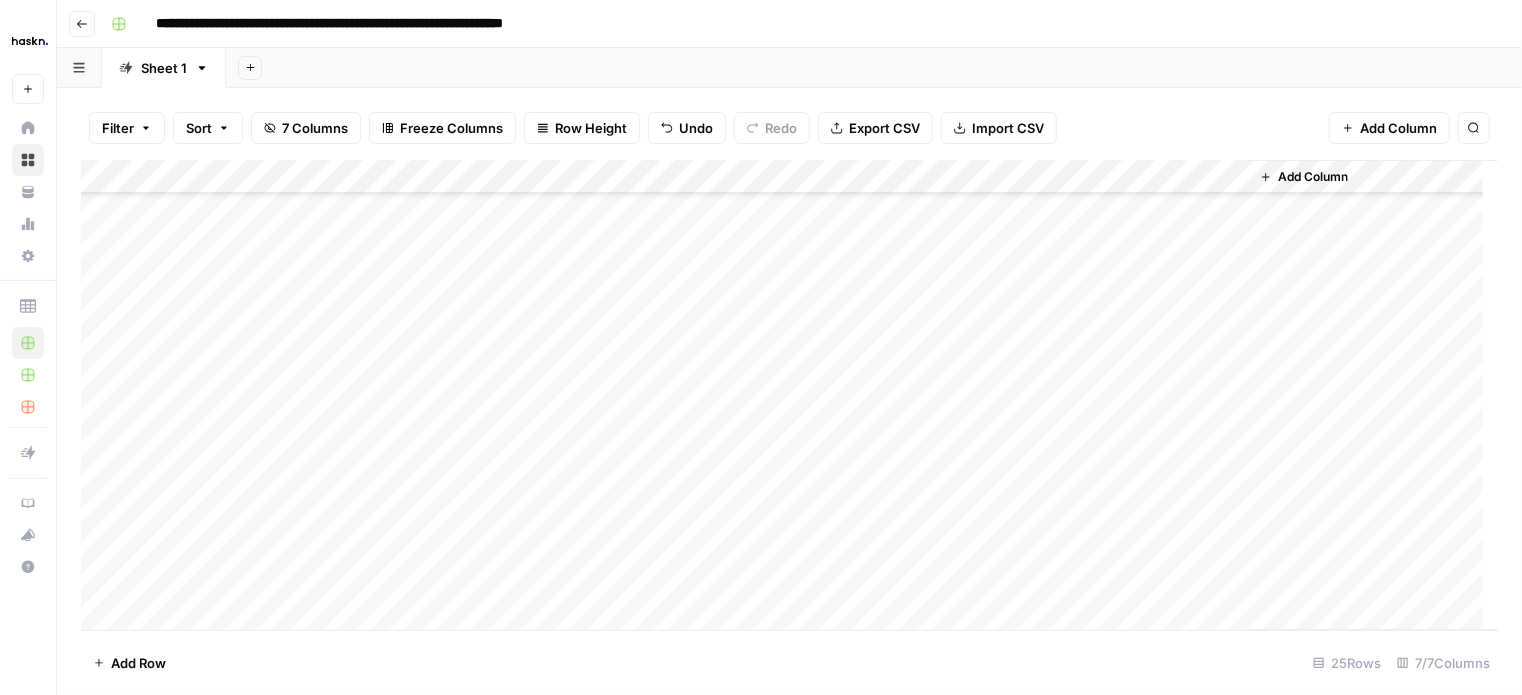 click on "Add Column" at bounding box center (789, 395) 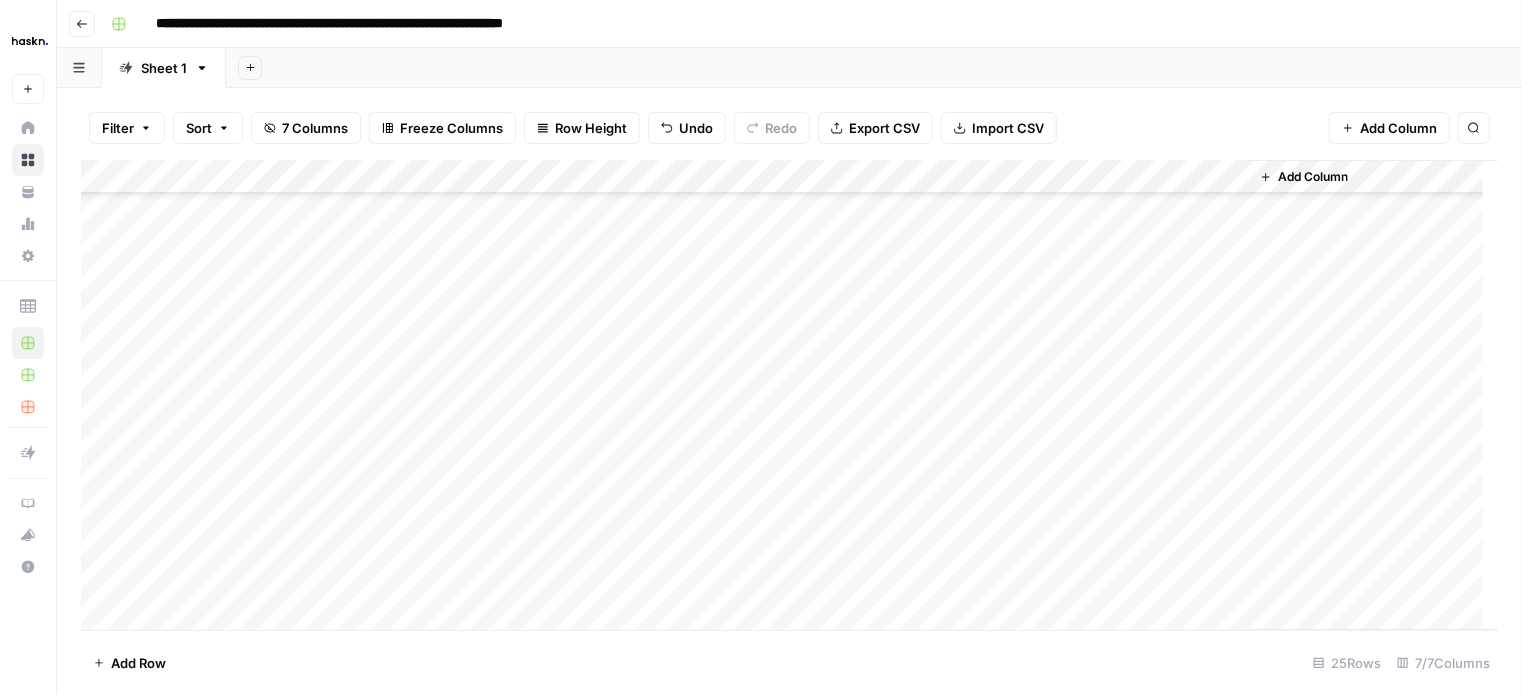 scroll, scrollTop: 145, scrollLeft: 0, axis: vertical 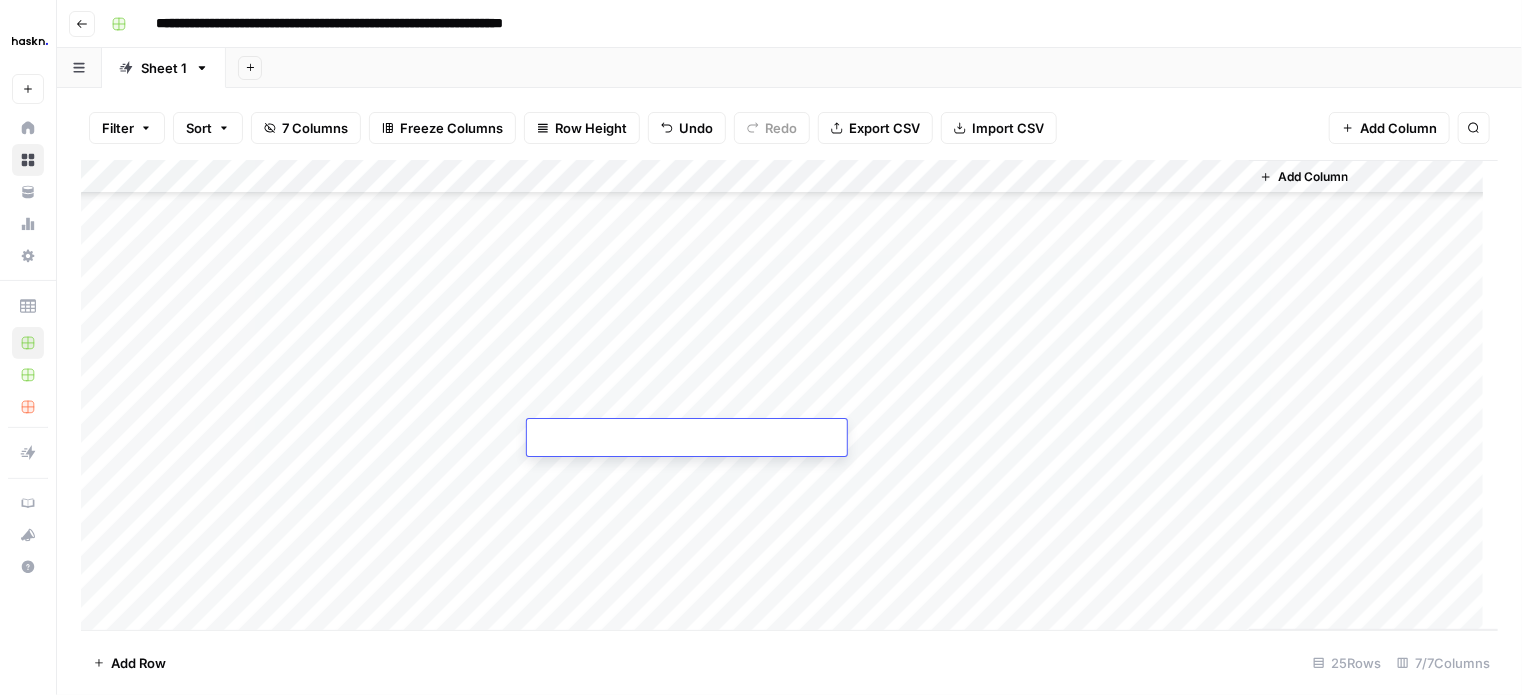 type on "*" 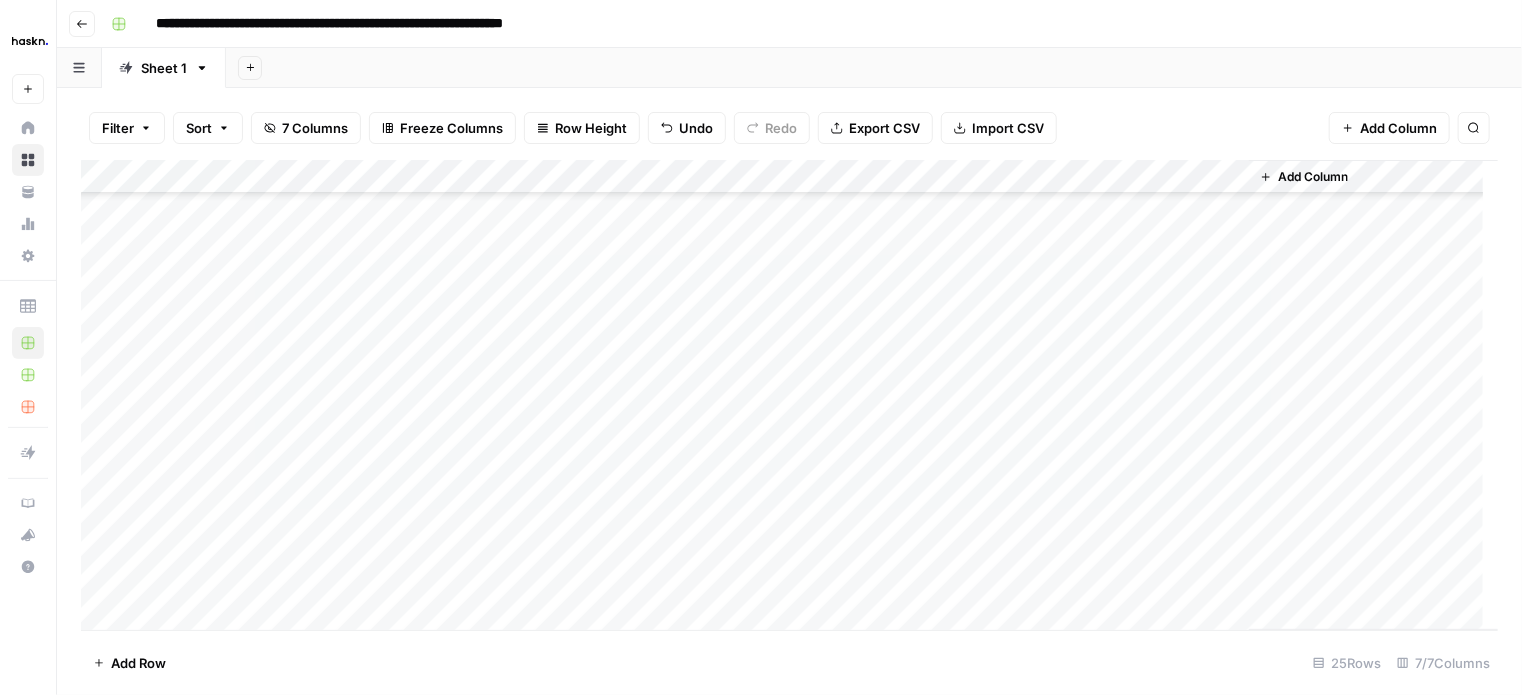 click on "Add Column" at bounding box center (789, 395) 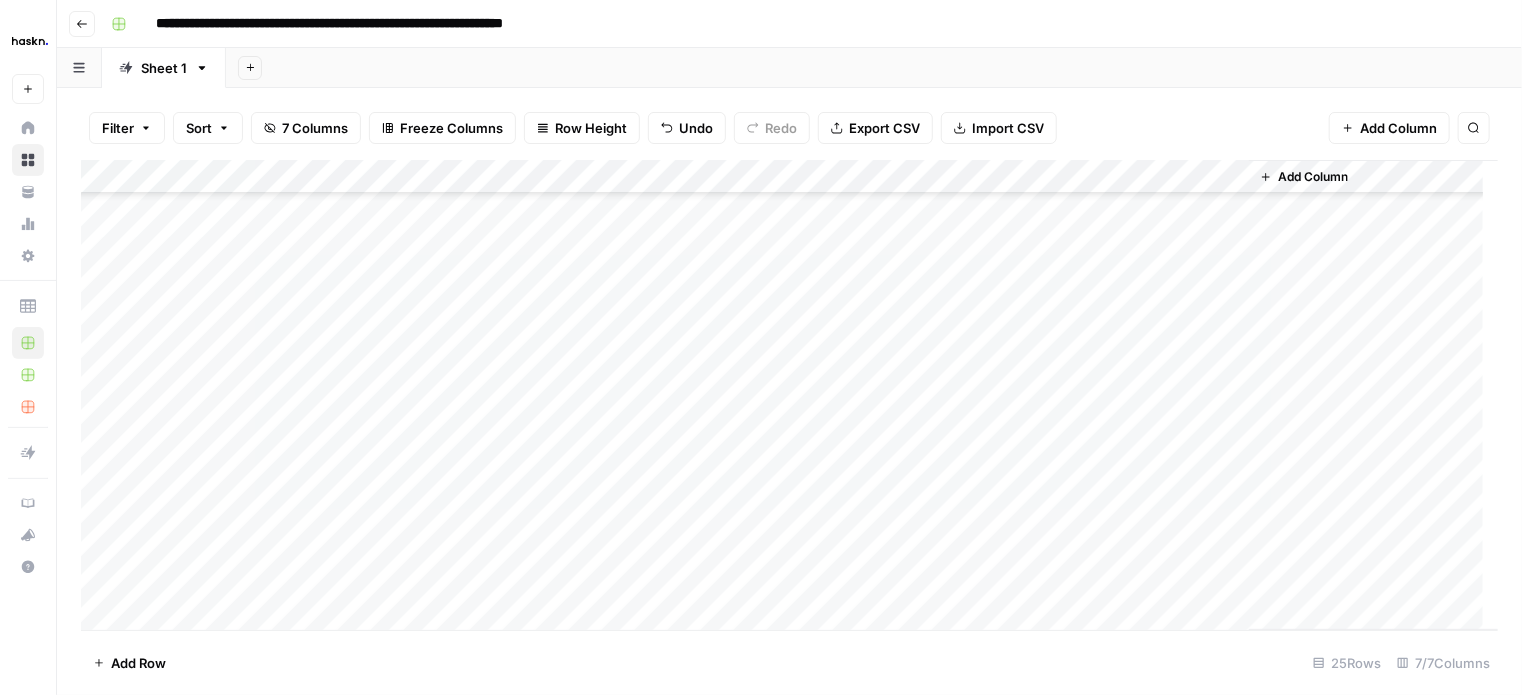 click on "Add Column" at bounding box center [789, 395] 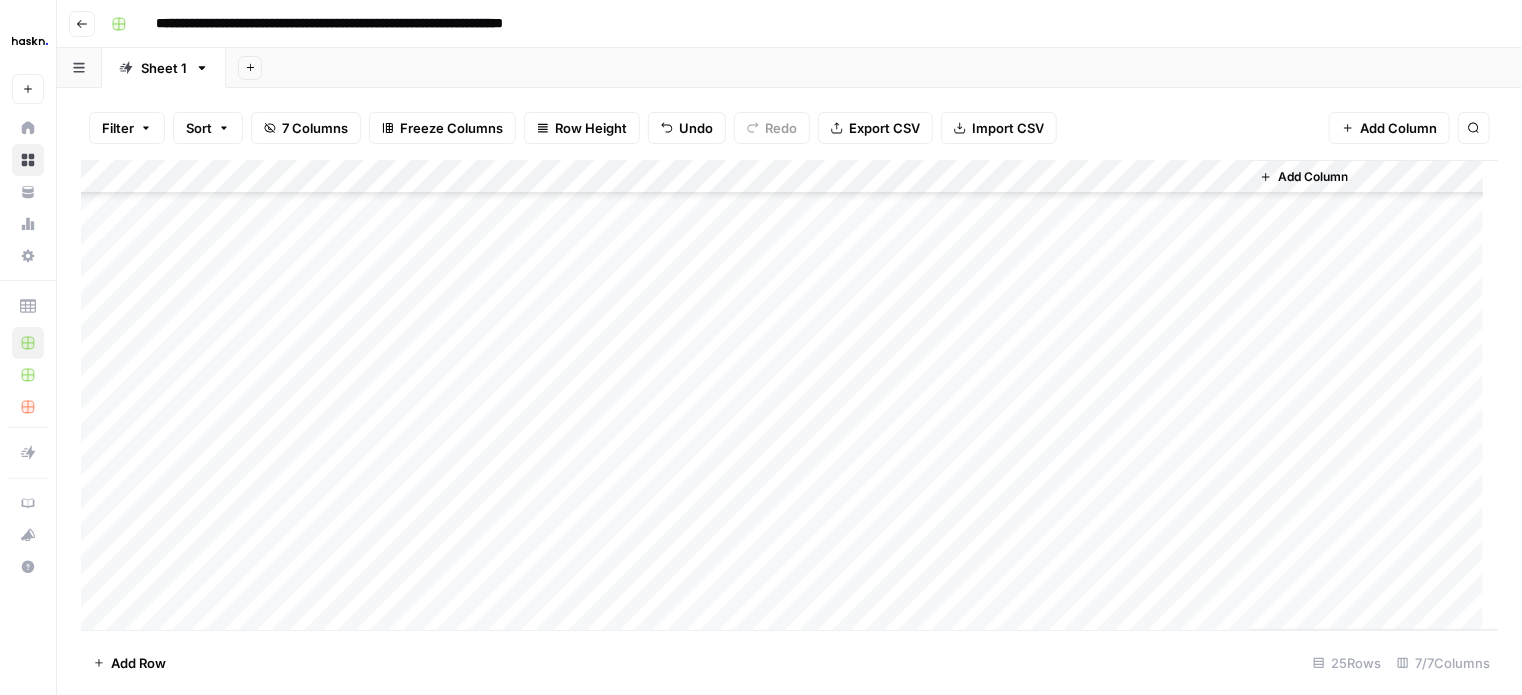 click on "Add Column" at bounding box center [789, 395] 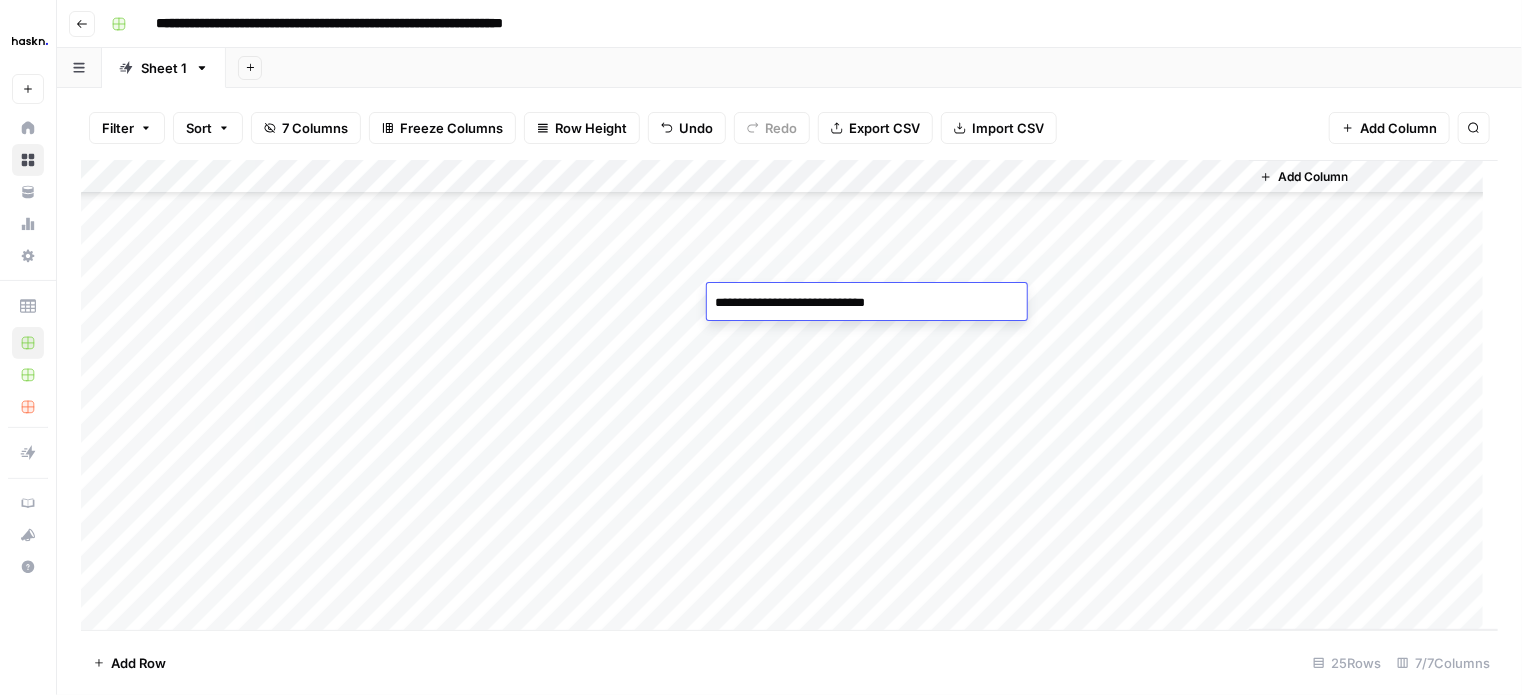 type on "**********" 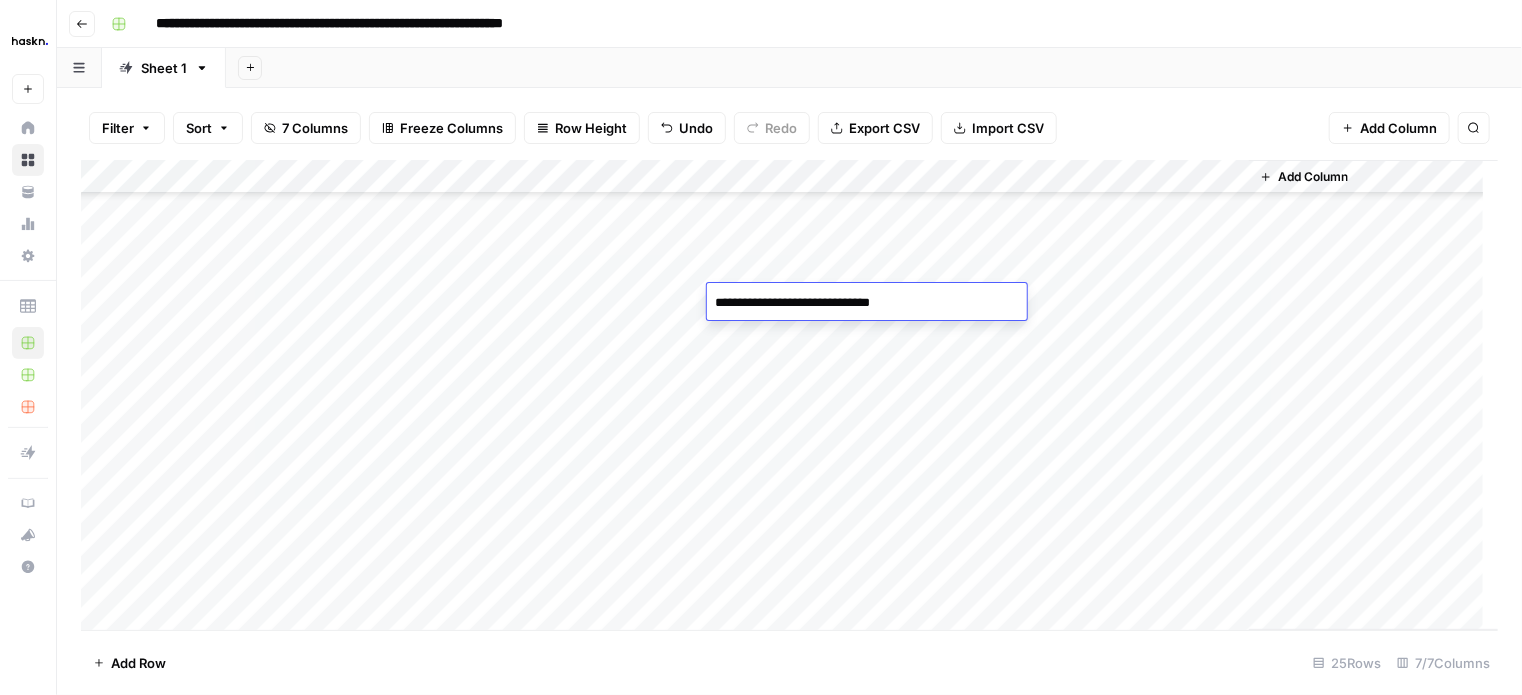 click on "Add Column" at bounding box center [789, 395] 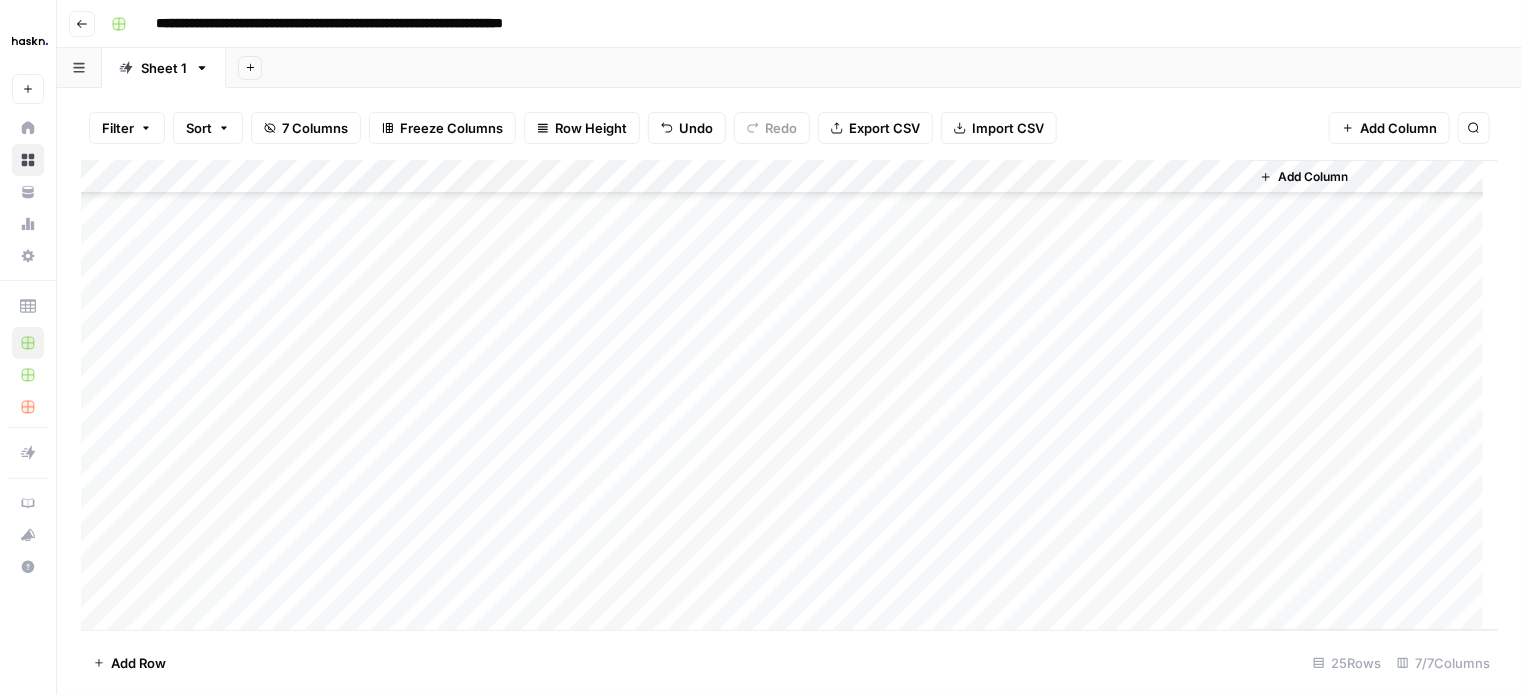 click on "Add Column" at bounding box center [789, 395] 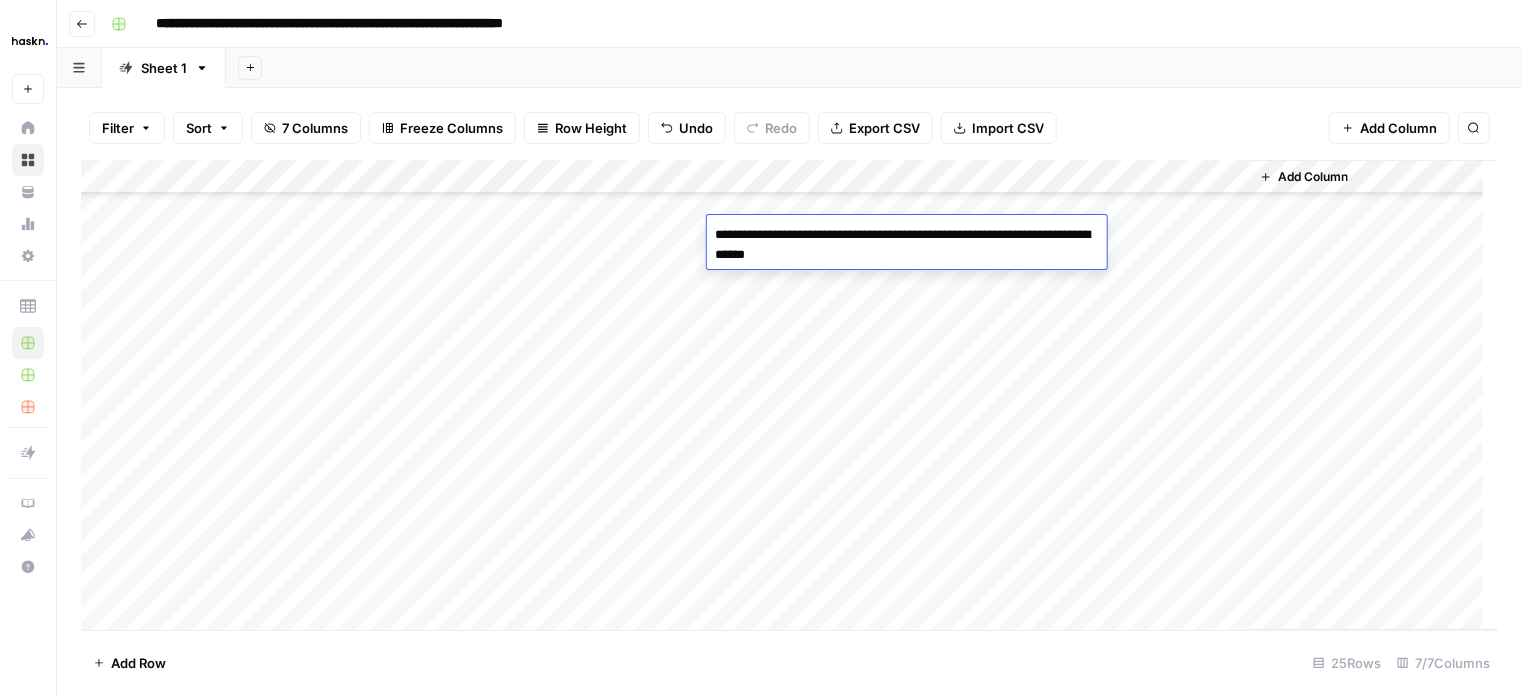 click on "Add Column" at bounding box center (789, 395) 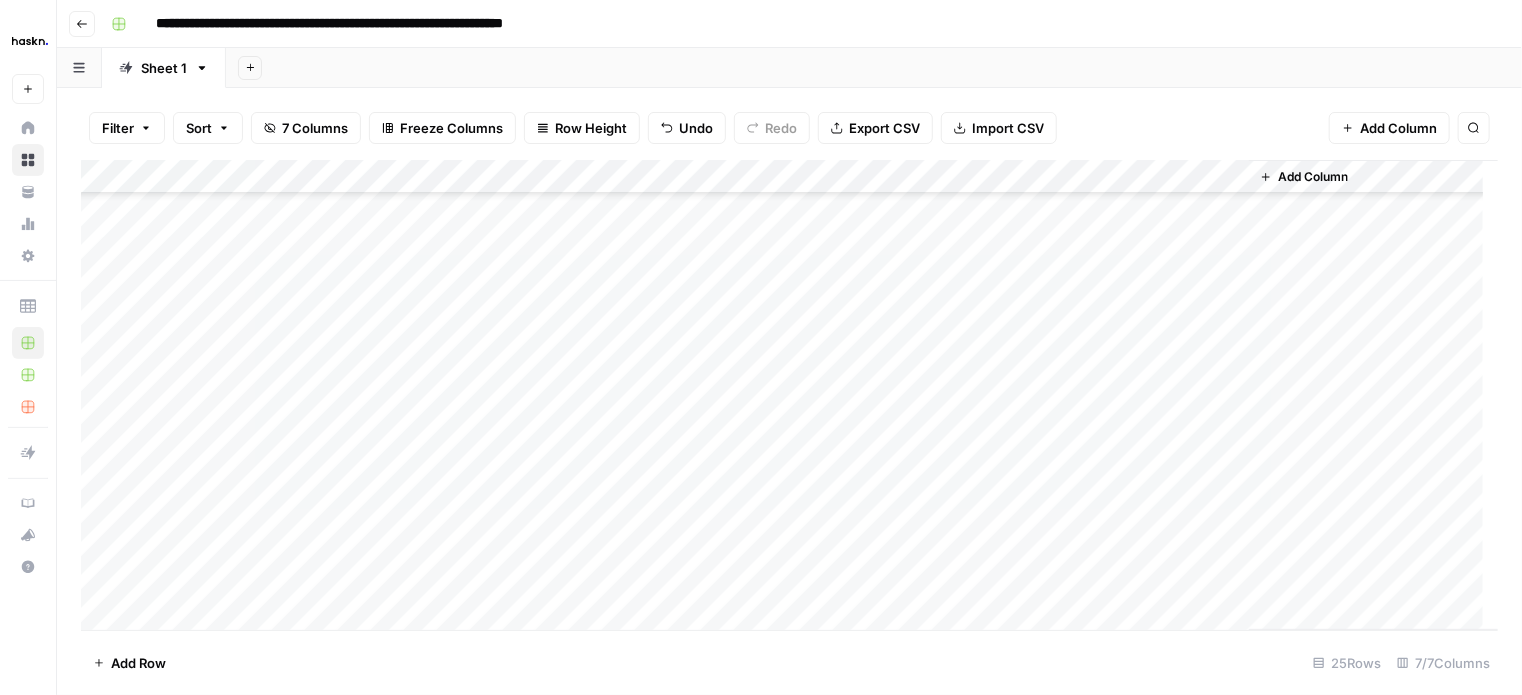 click on "Add Column" at bounding box center (789, 395) 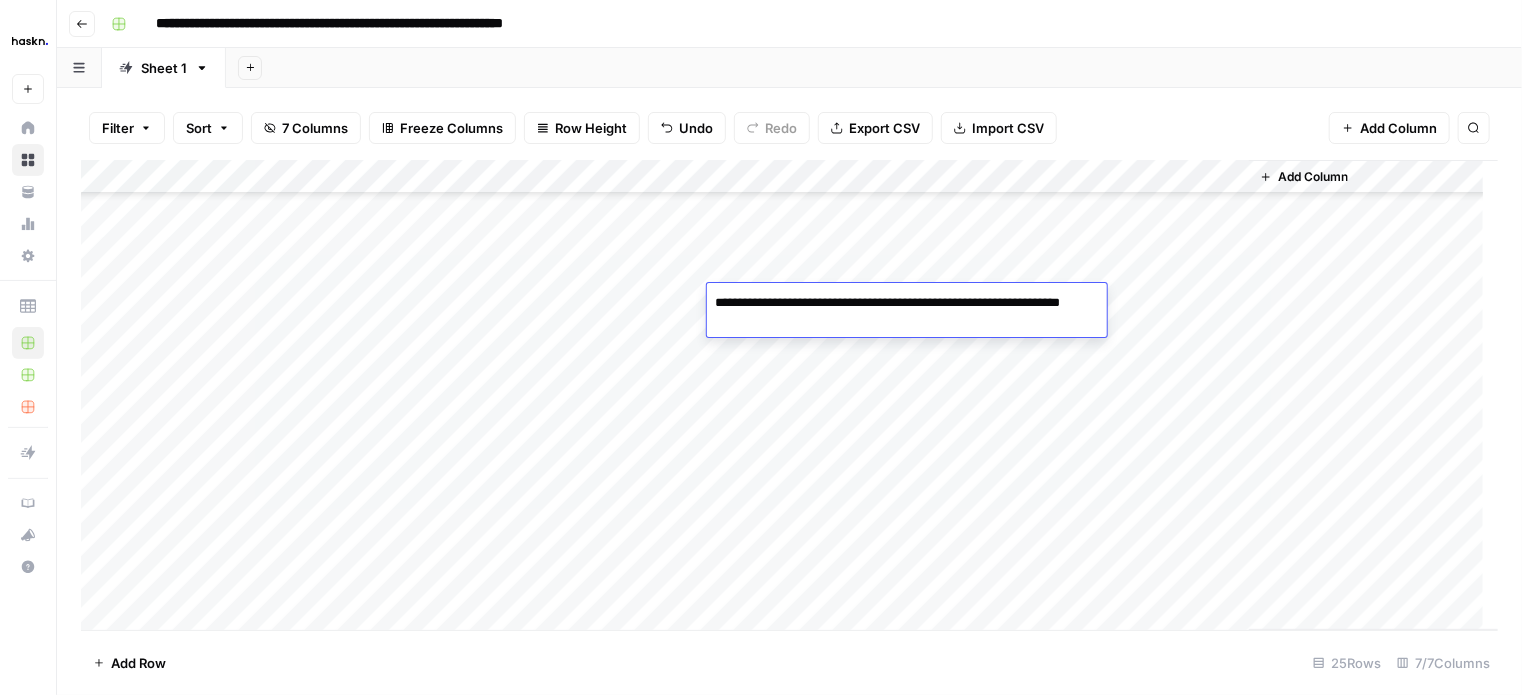 click on "**********" at bounding box center [907, 313] 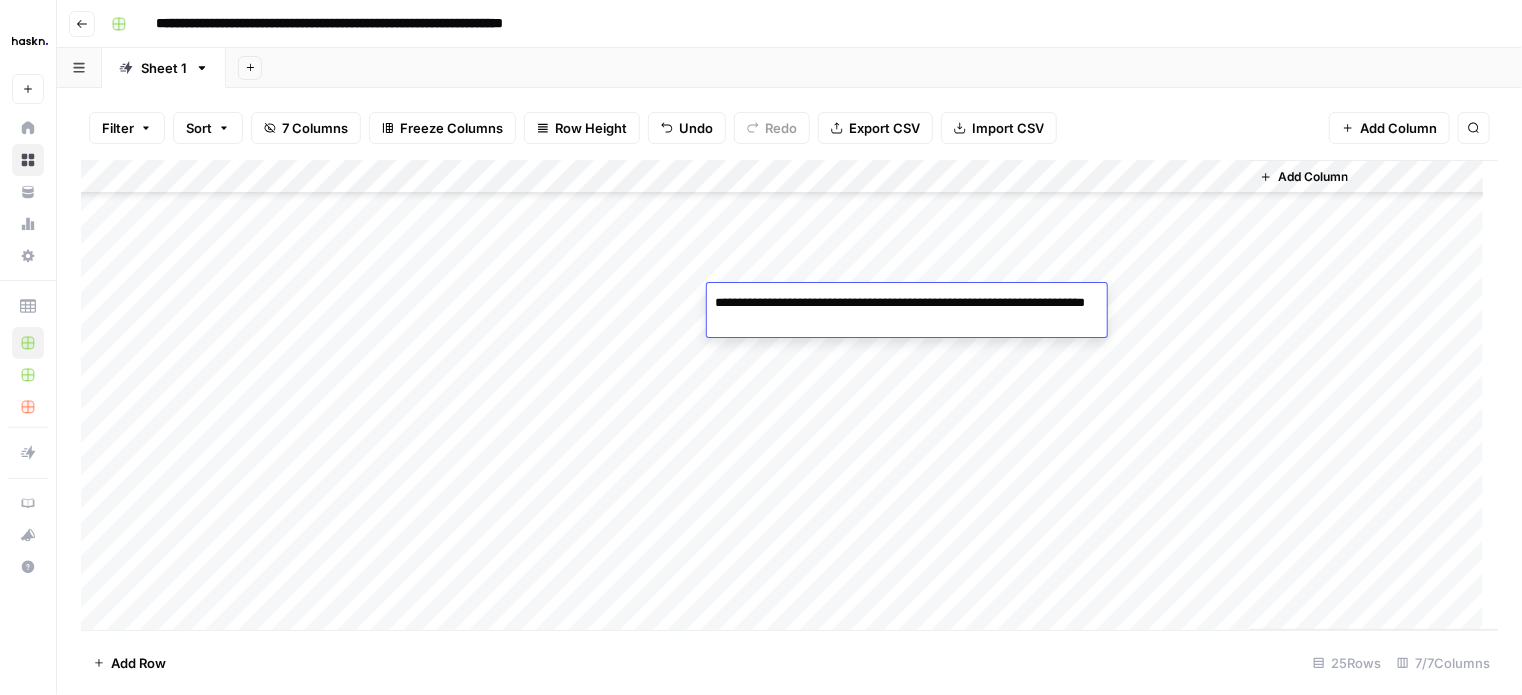 click on "**********" at bounding box center (907, 313) 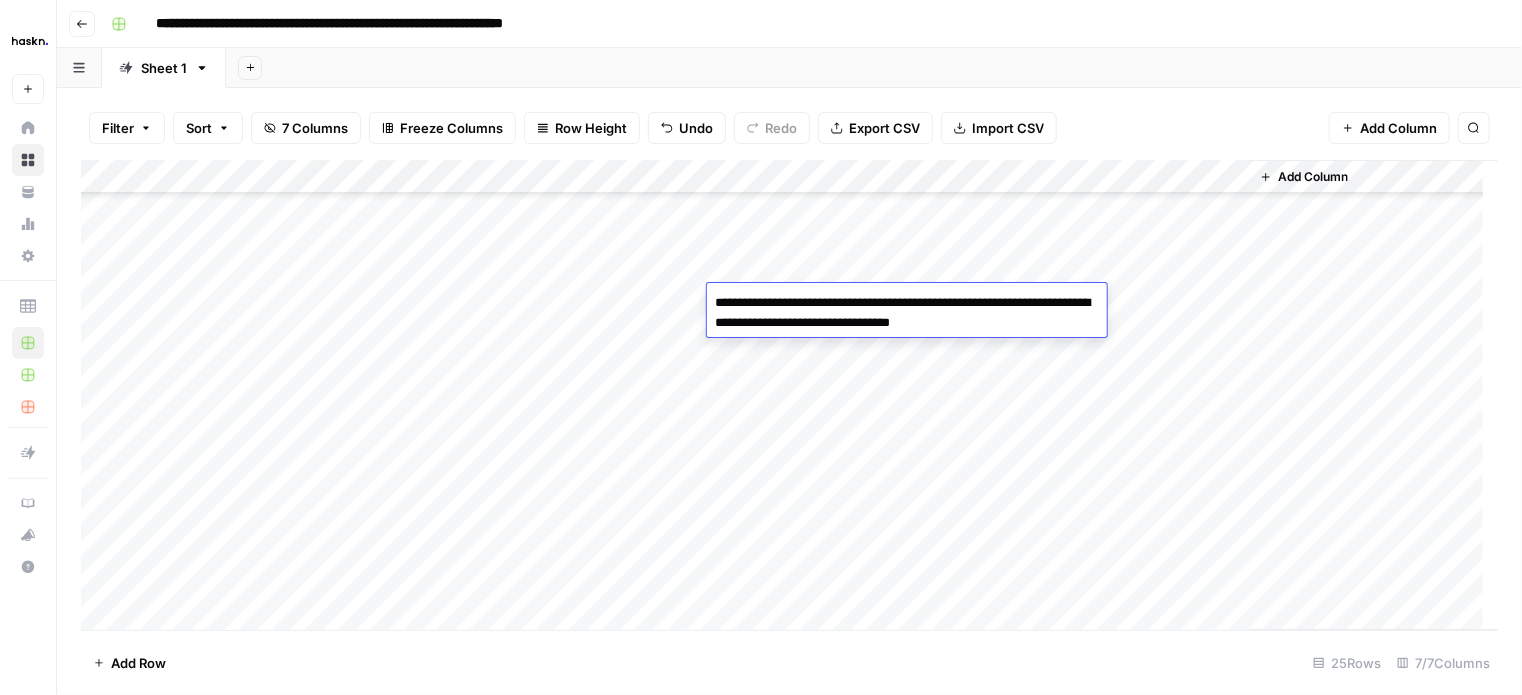 type on "**********" 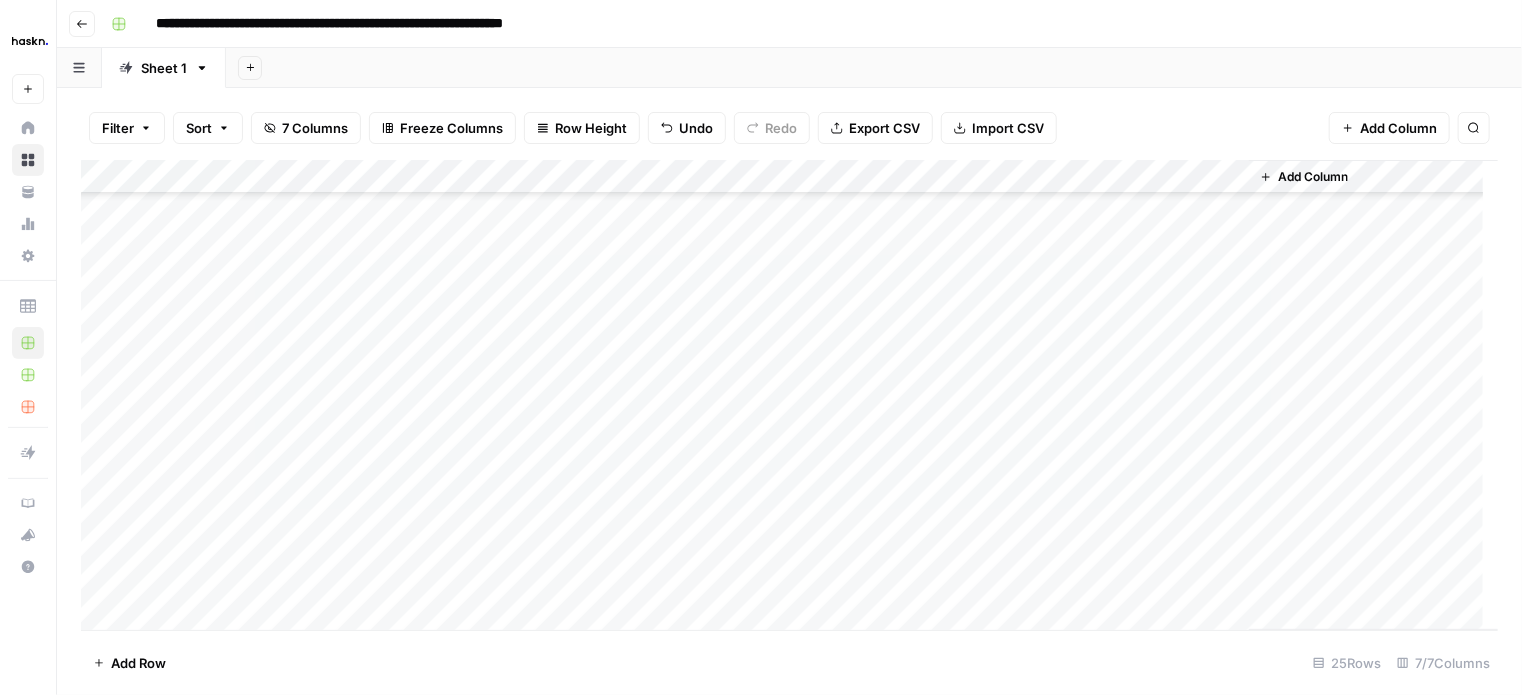 click on "Add Column" at bounding box center [789, 395] 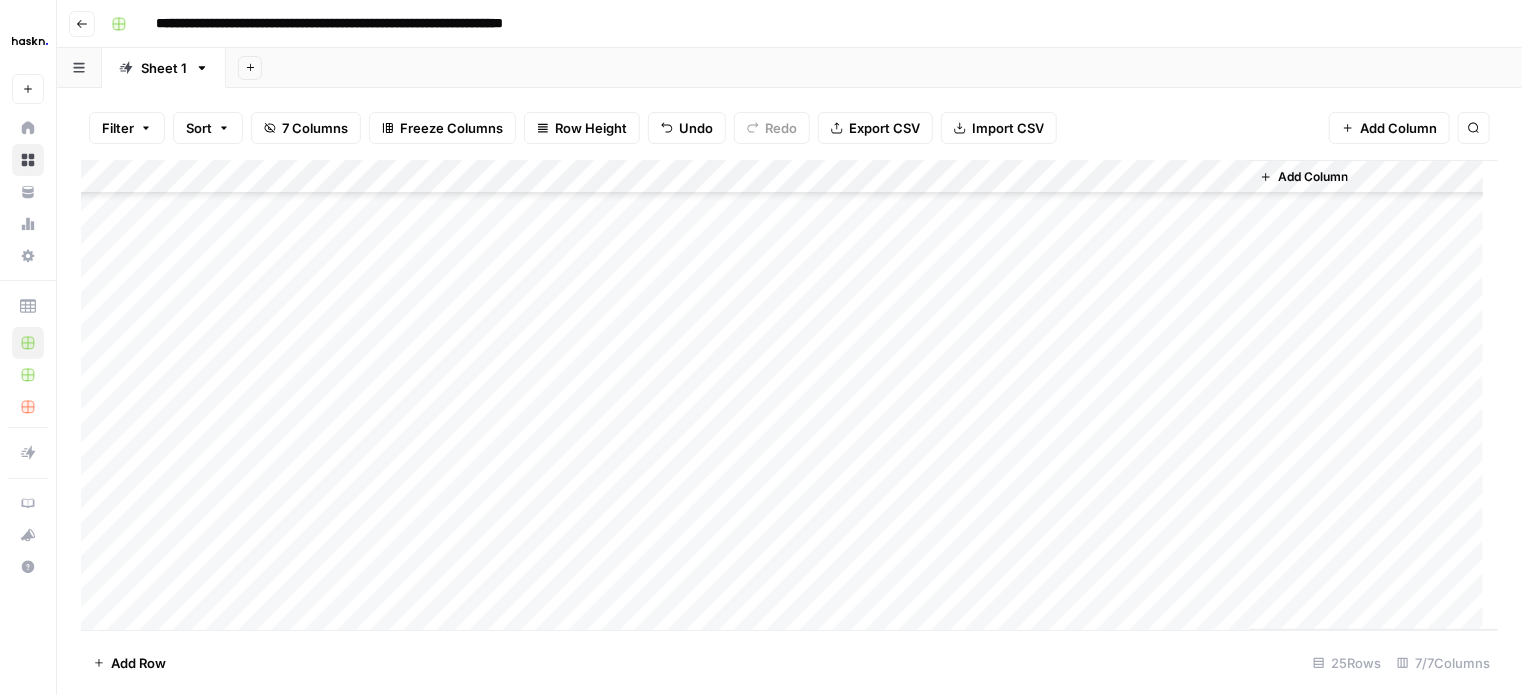 click on "Add Column" at bounding box center (789, 395) 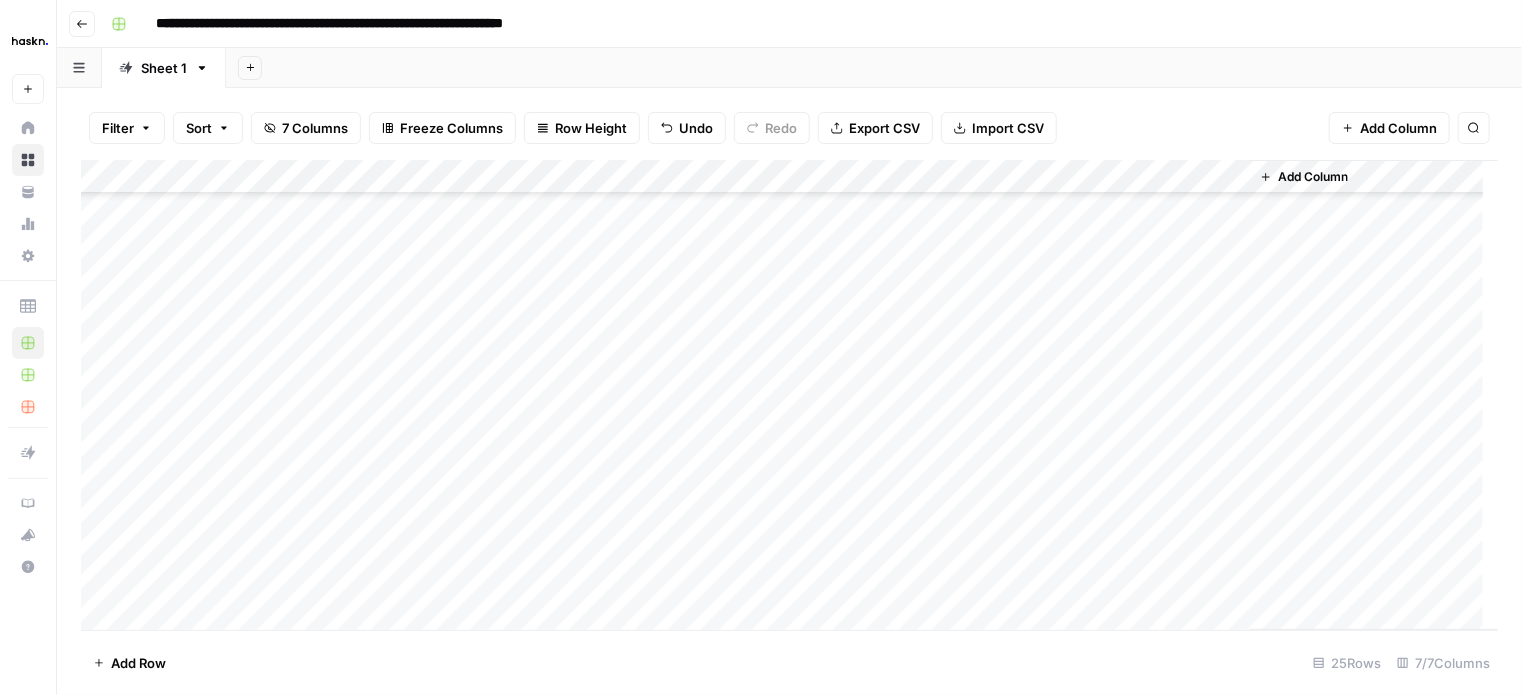 click on "Add Column" at bounding box center (789, 395) 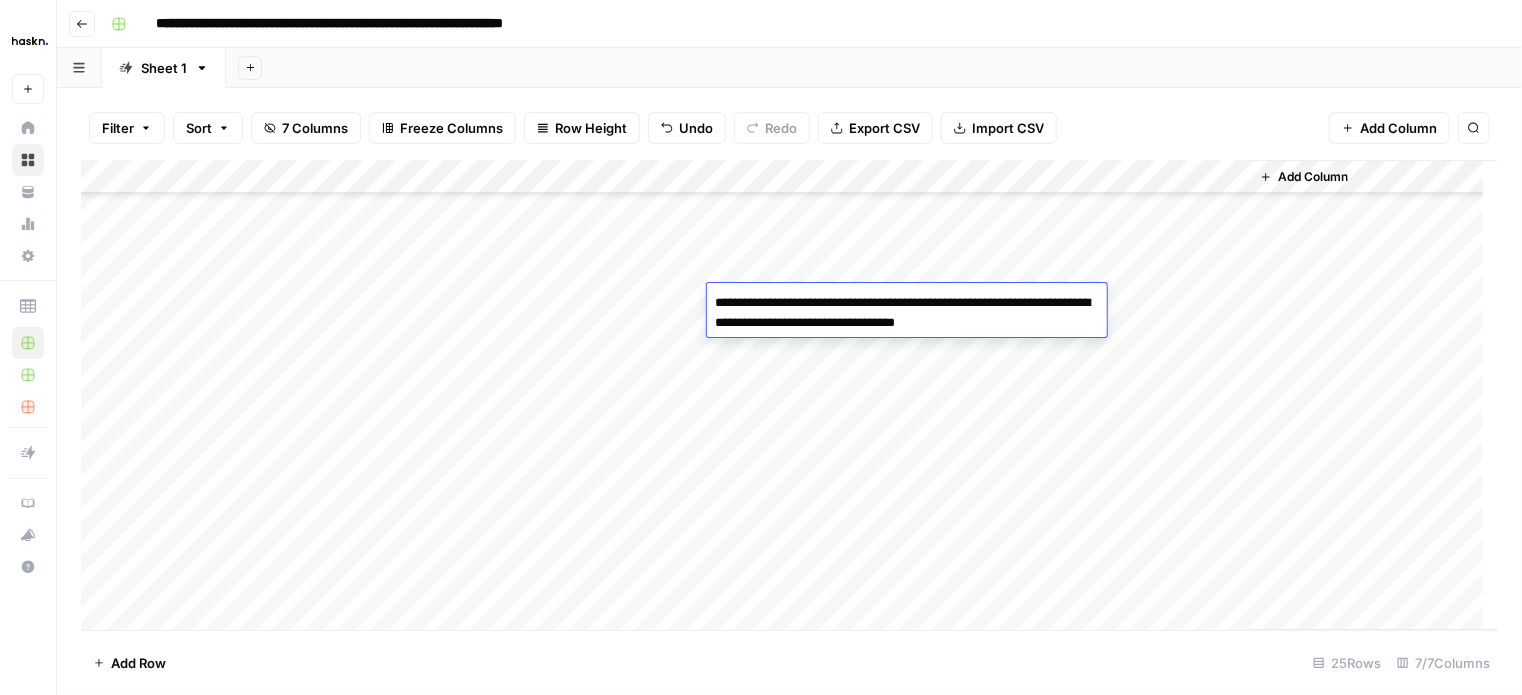 drag, startPoint x: 880, startPoint y: 300, endPoint x: 1030, endPoint y: 335, distance: 154.02922 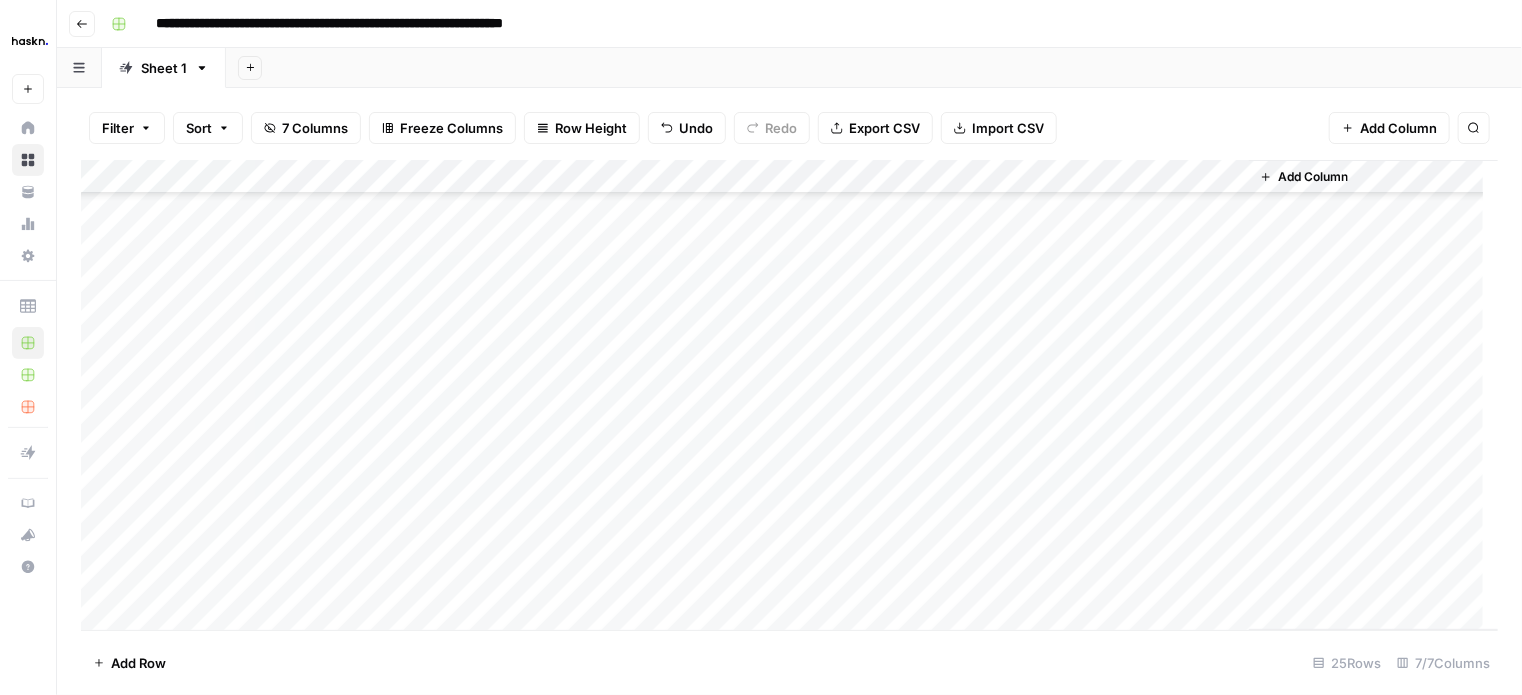click on "Add Column" at bounding box center [789, 395] 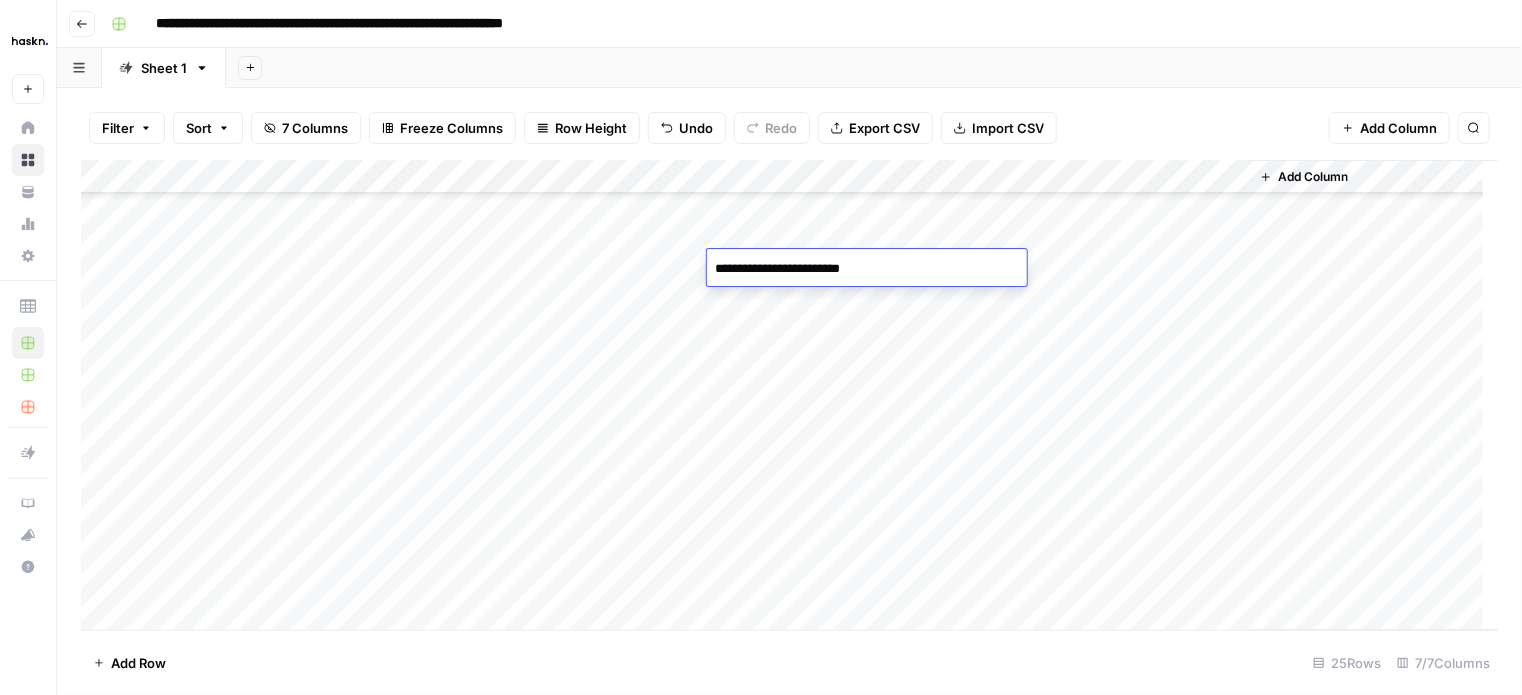type on "**********" 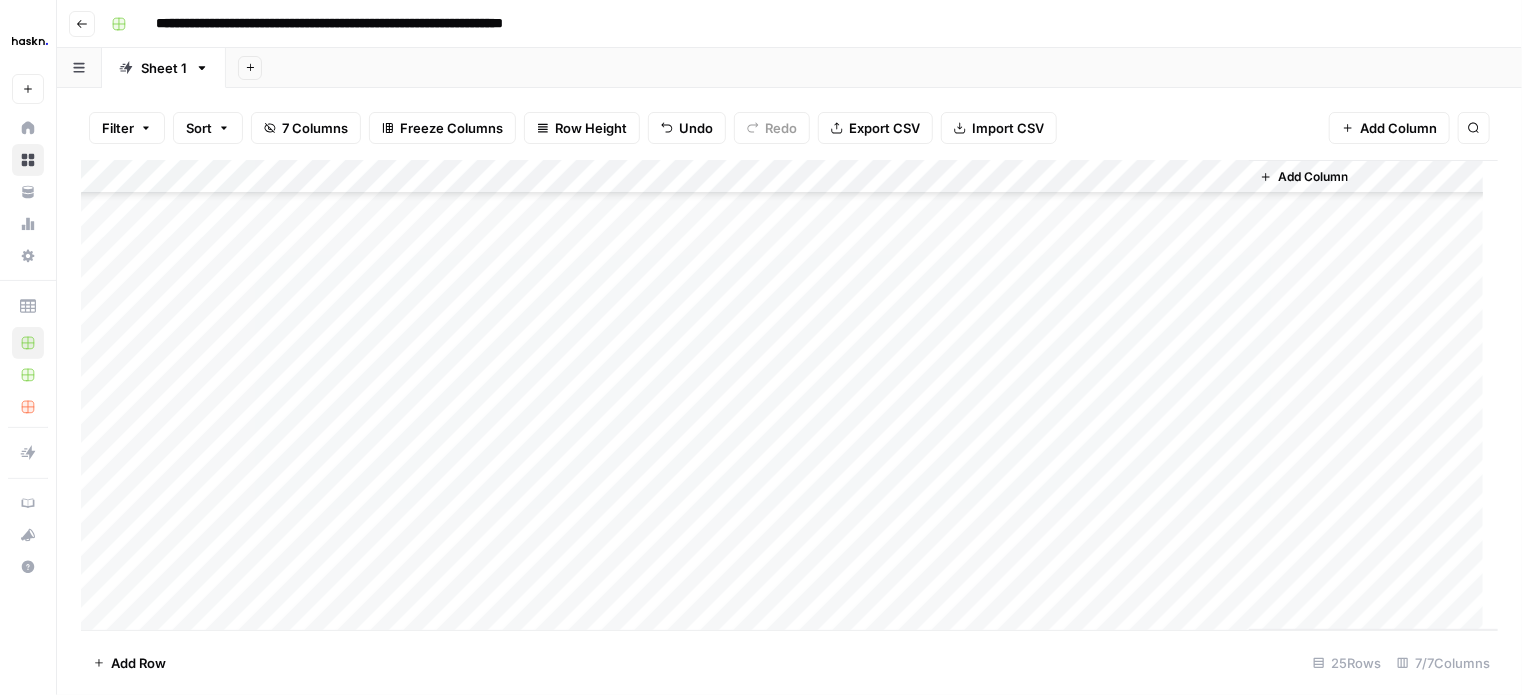 click on "Add Column" at bounding box center (789, 395) 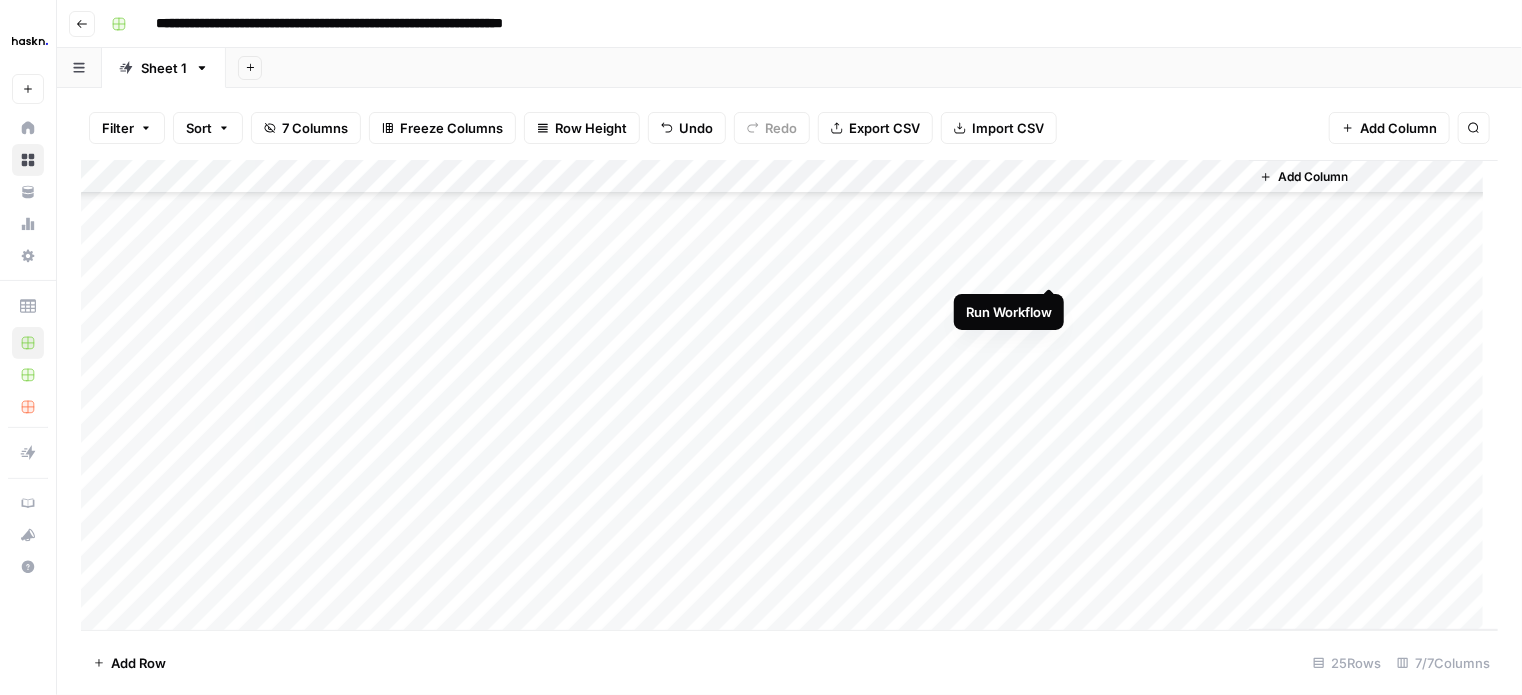 click on "Add Column" at bounding box center (789, 395) 